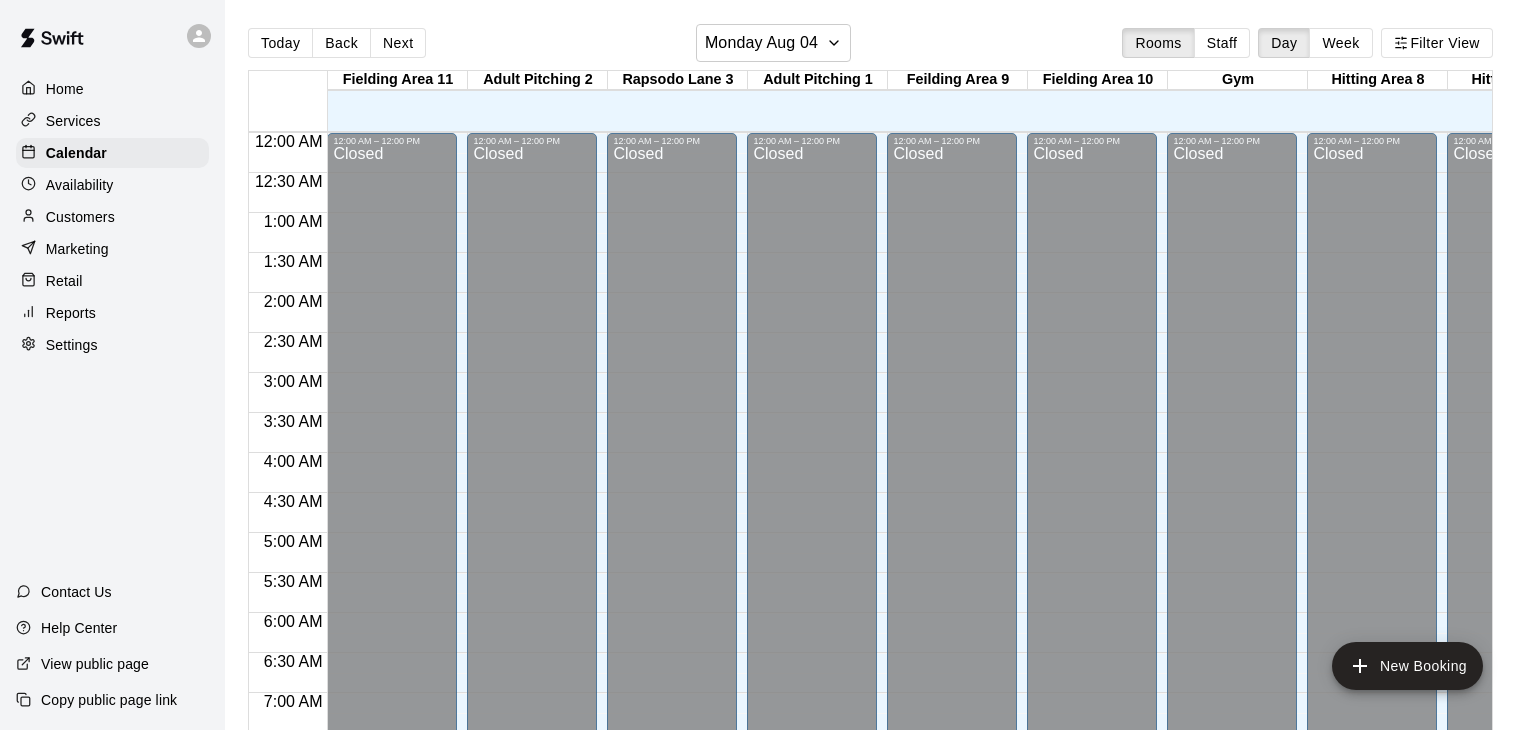 scroll, scrollTop: 0, scrollLeft: 0, axis: both 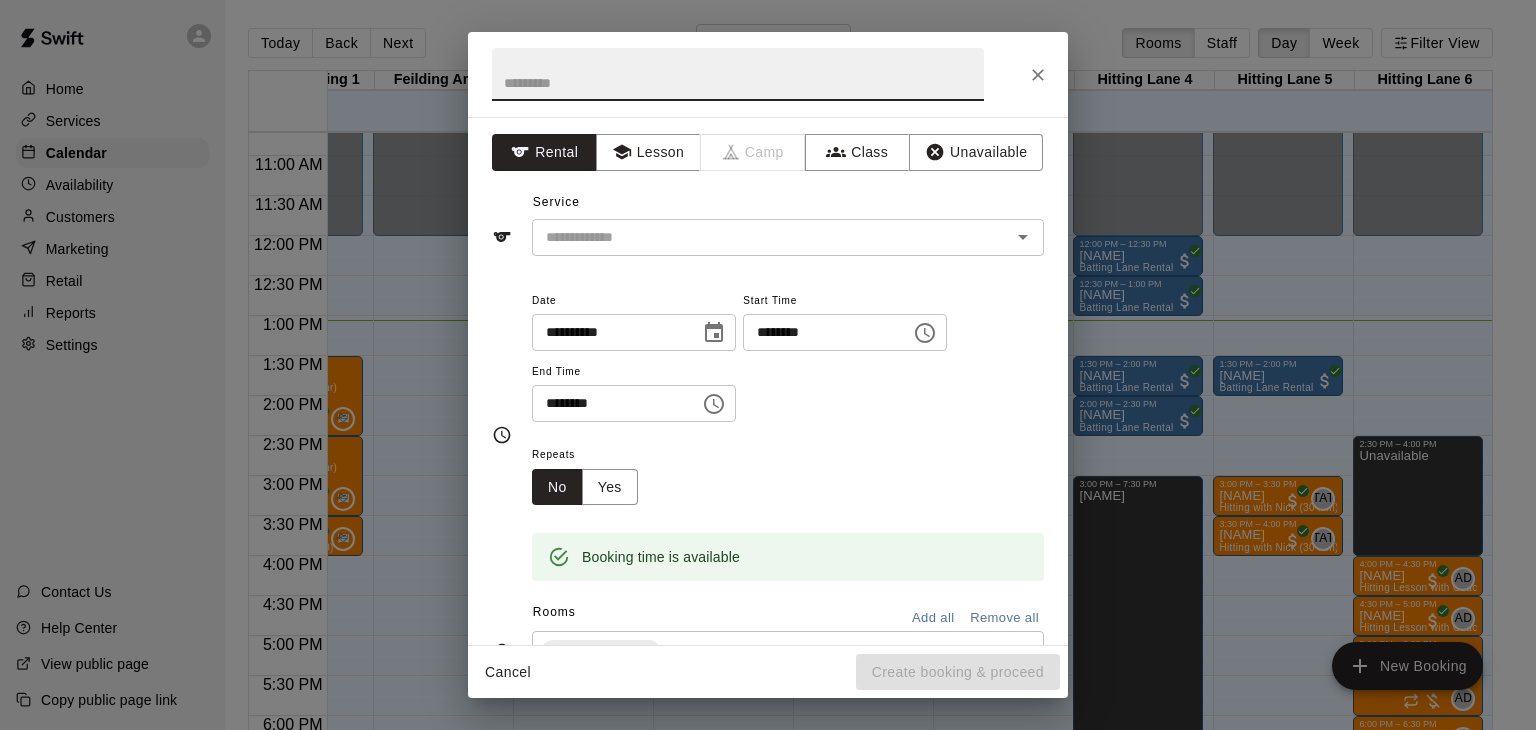 click at bounding box center (738, 74) 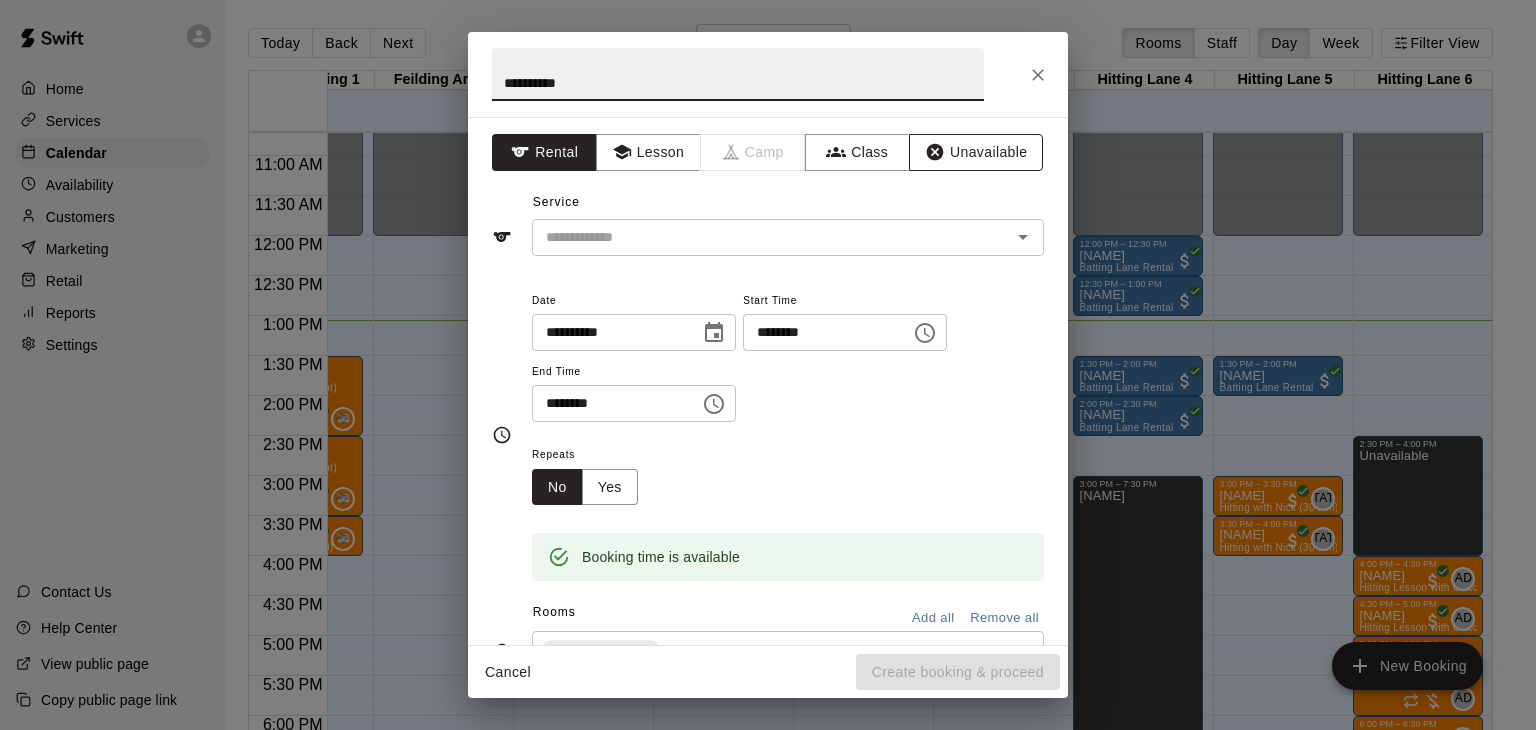 type on "**********" 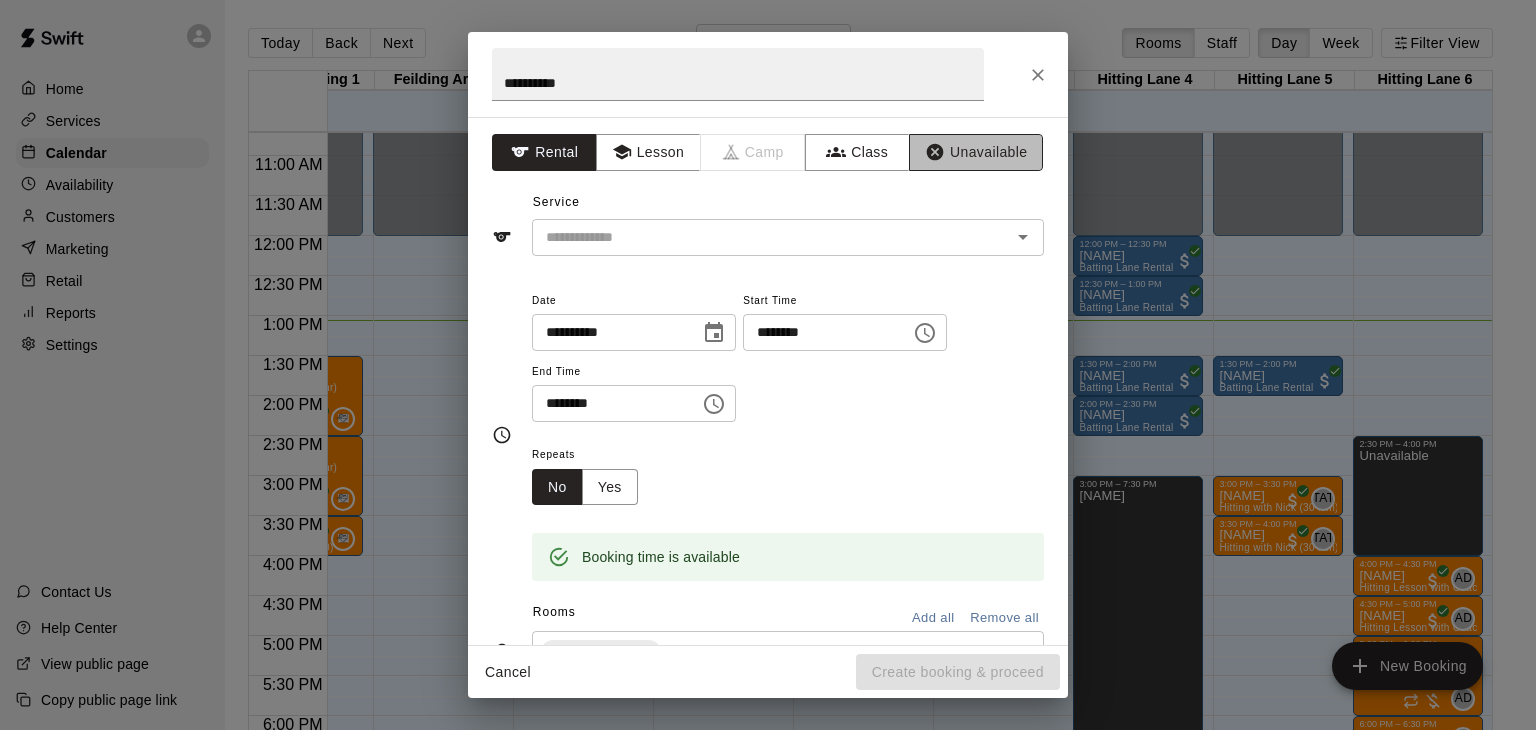click on "Unavailable" at bounding box center (976, 152) 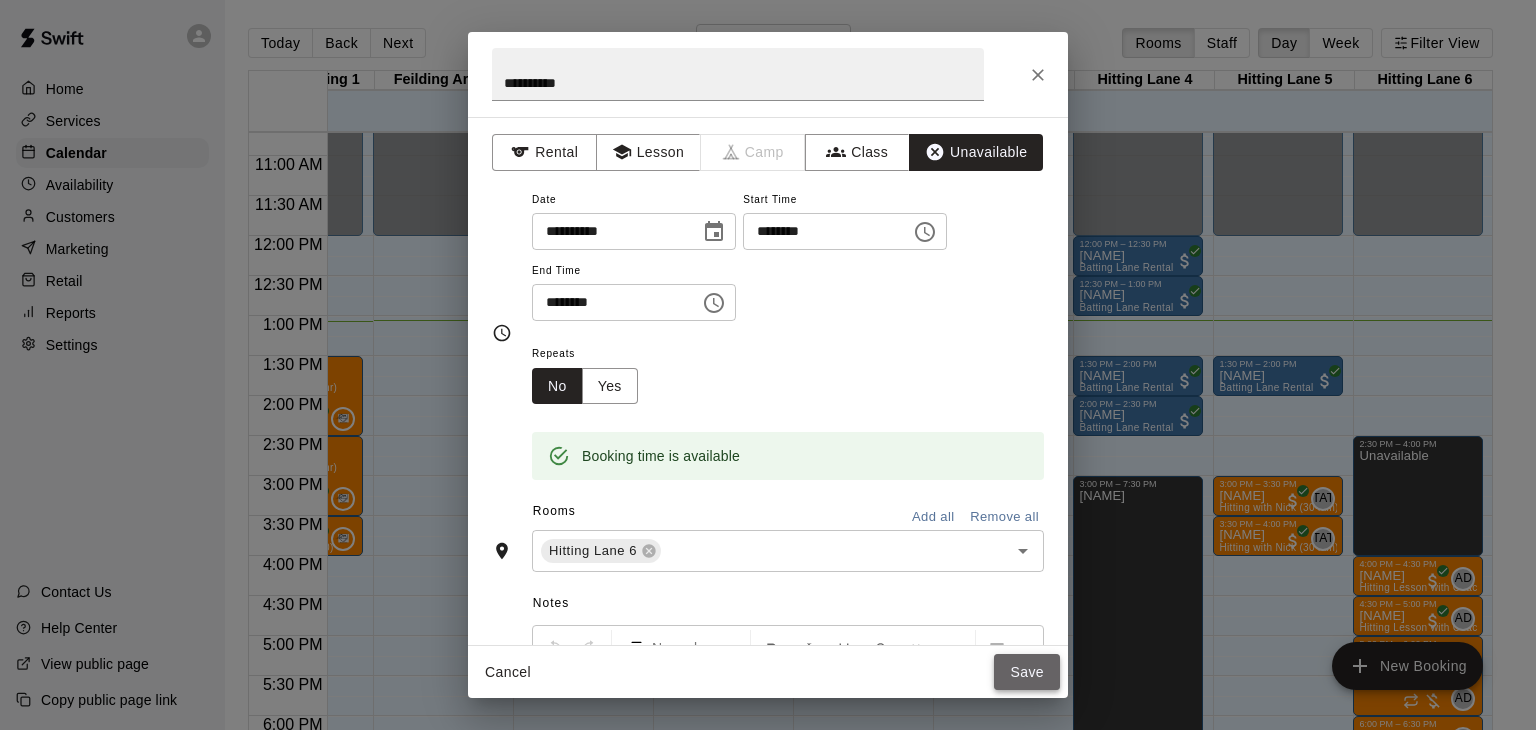 click on "Save" at bounding box center [1027, 672] 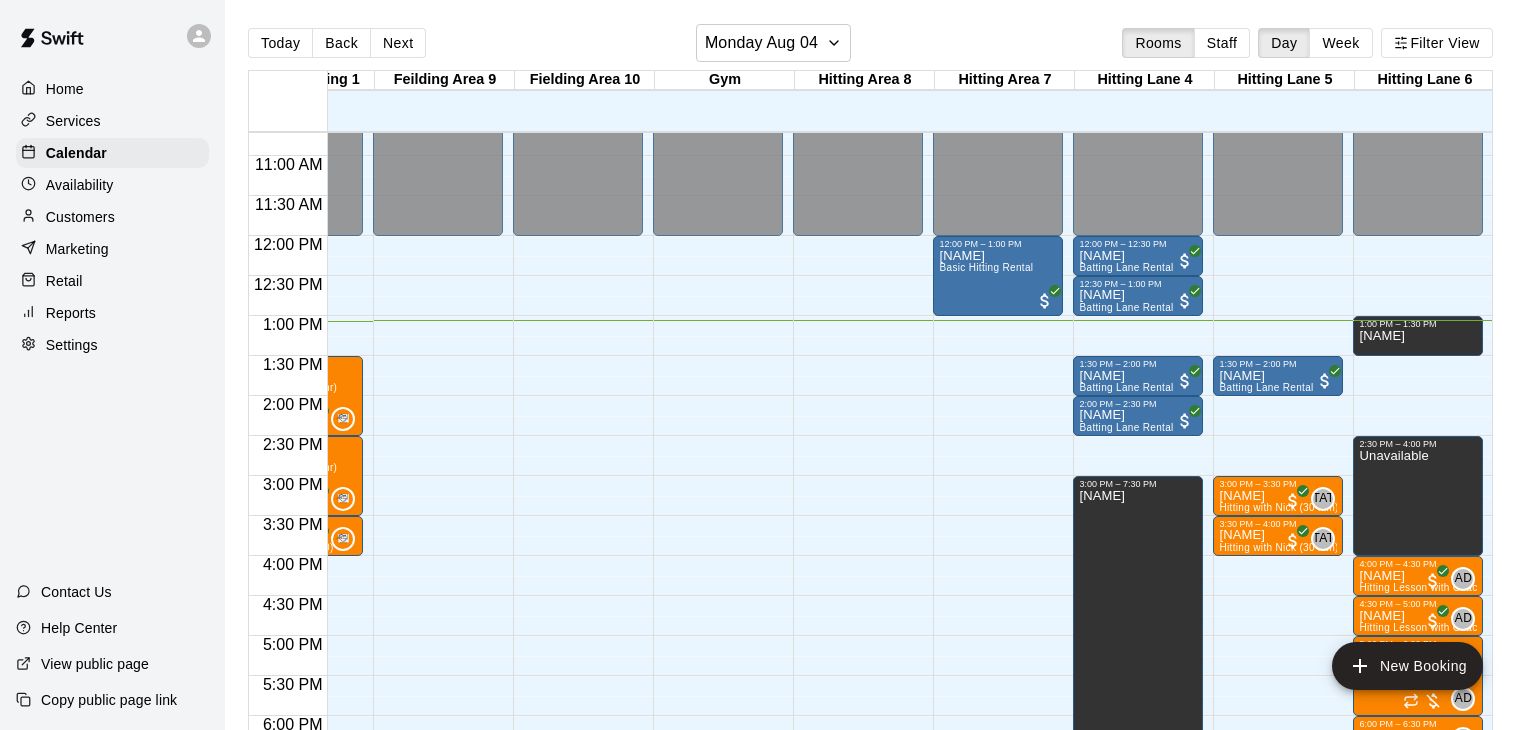 click on "Customers" at bounding box center (80, 217) 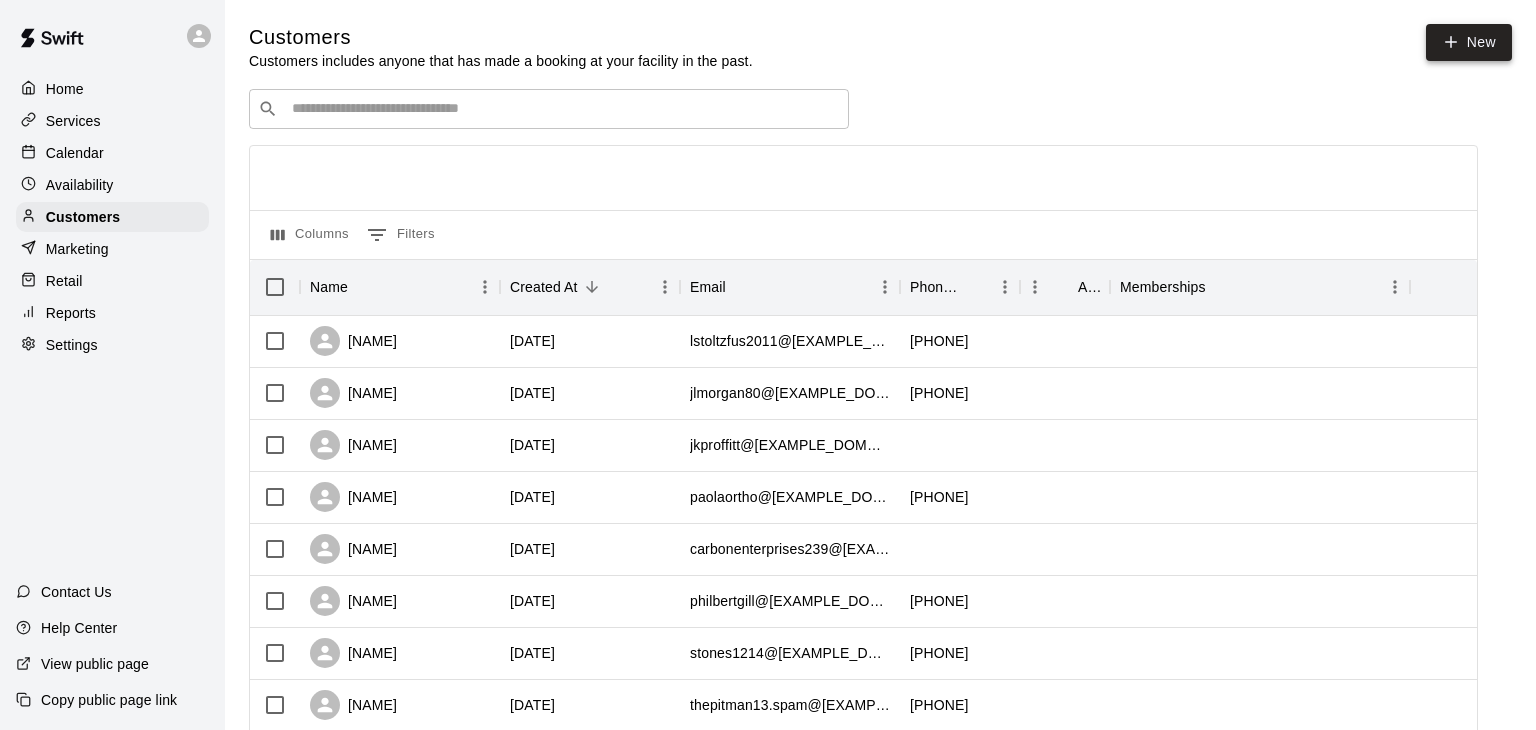 click on "New" at bounding box center (1469, 42) 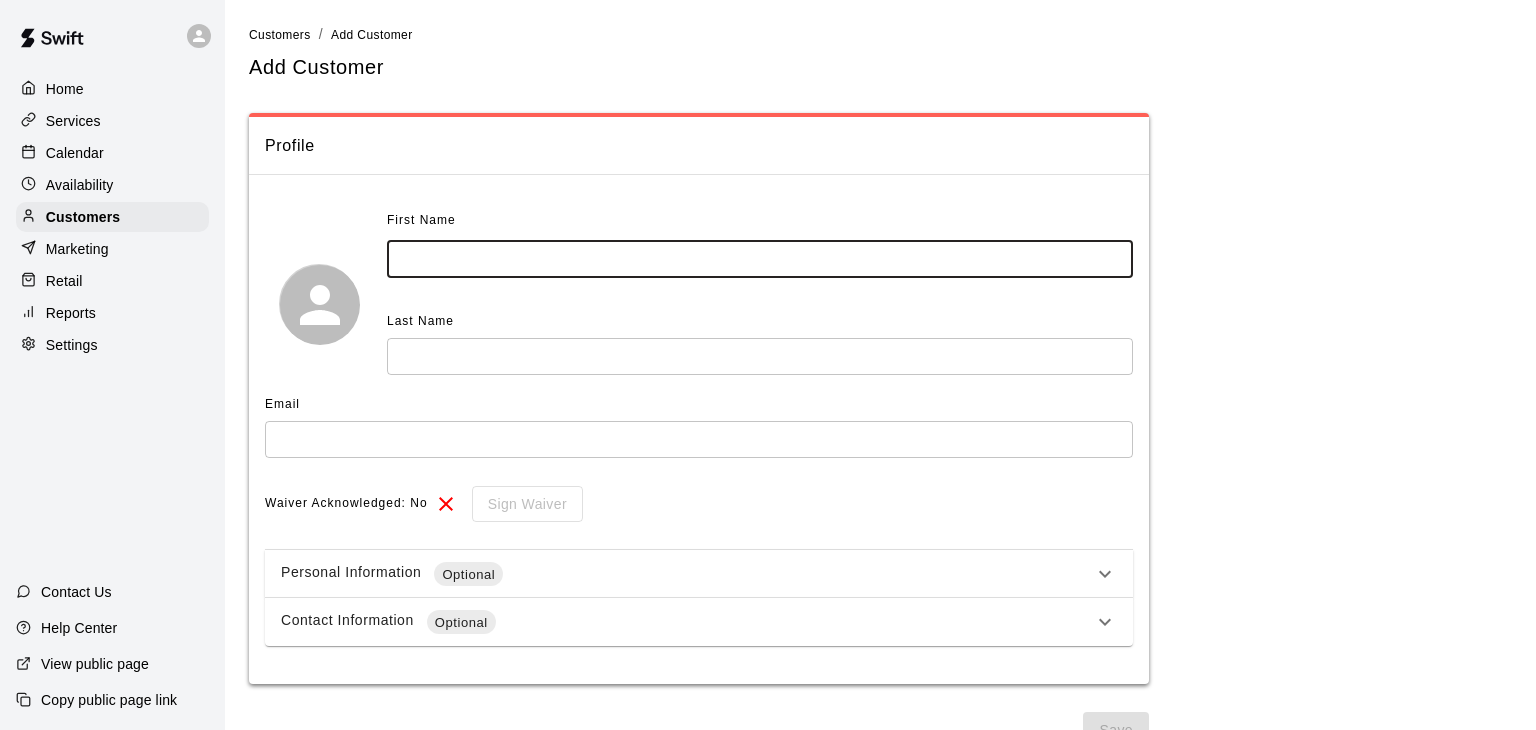 click at bounding box center [760, 259] 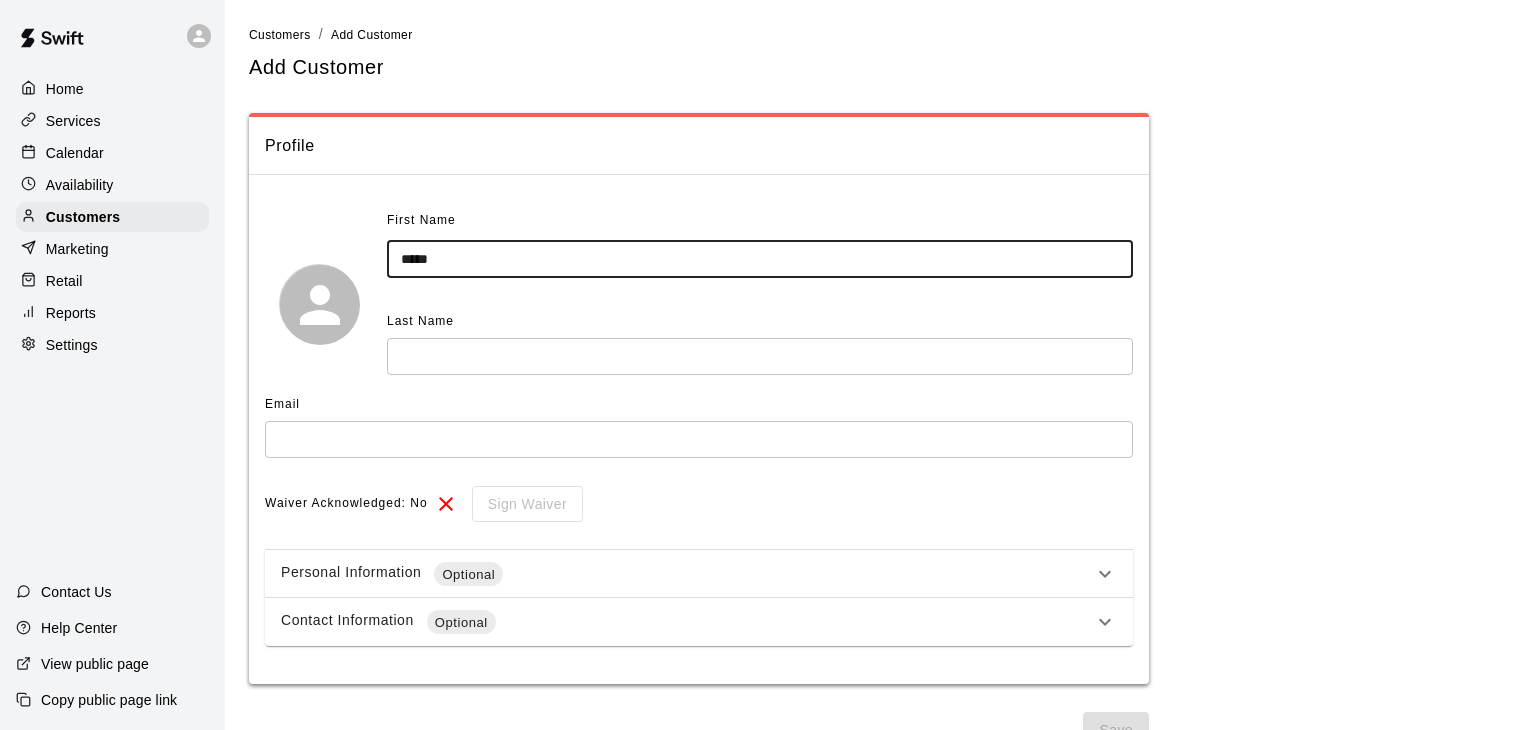 type on "*****" 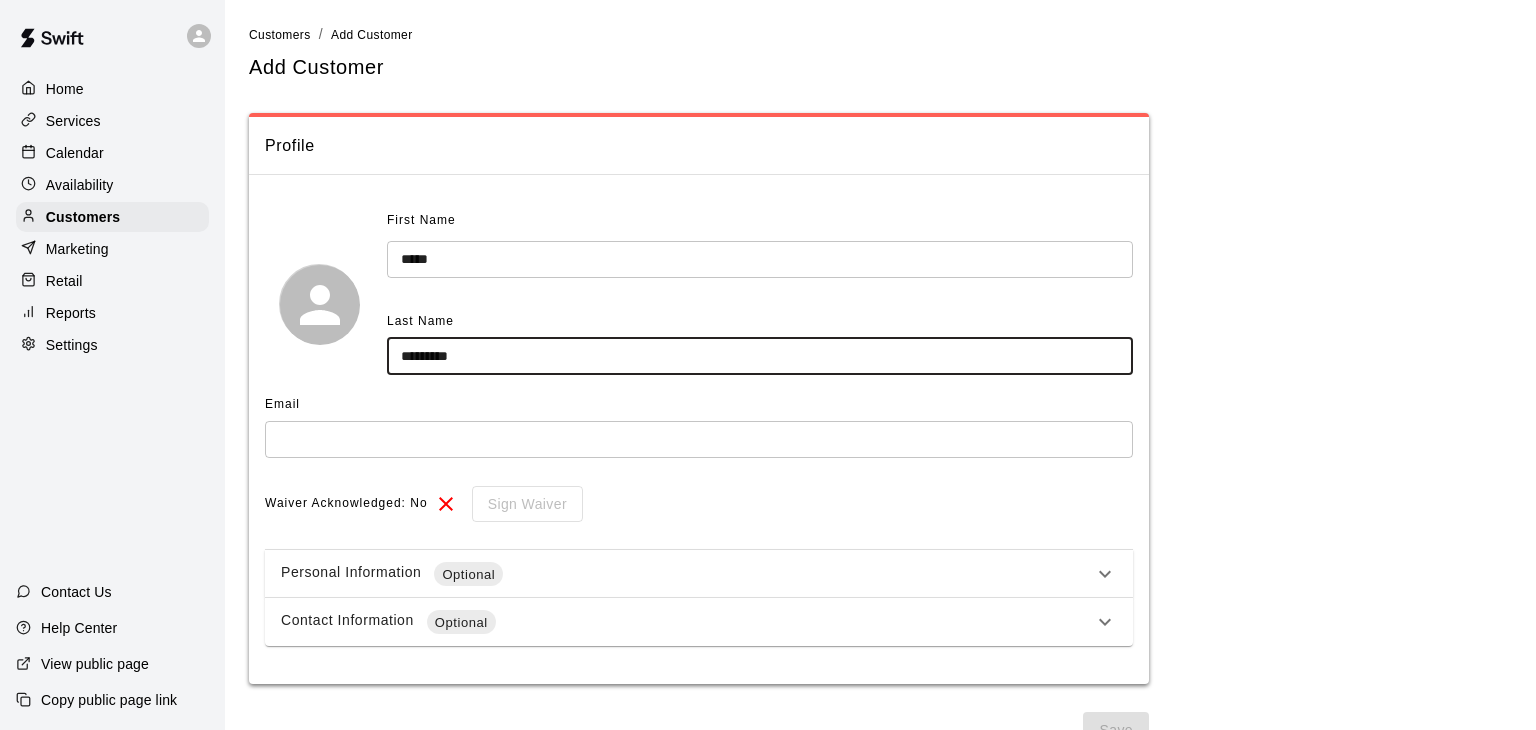 type on "*********" 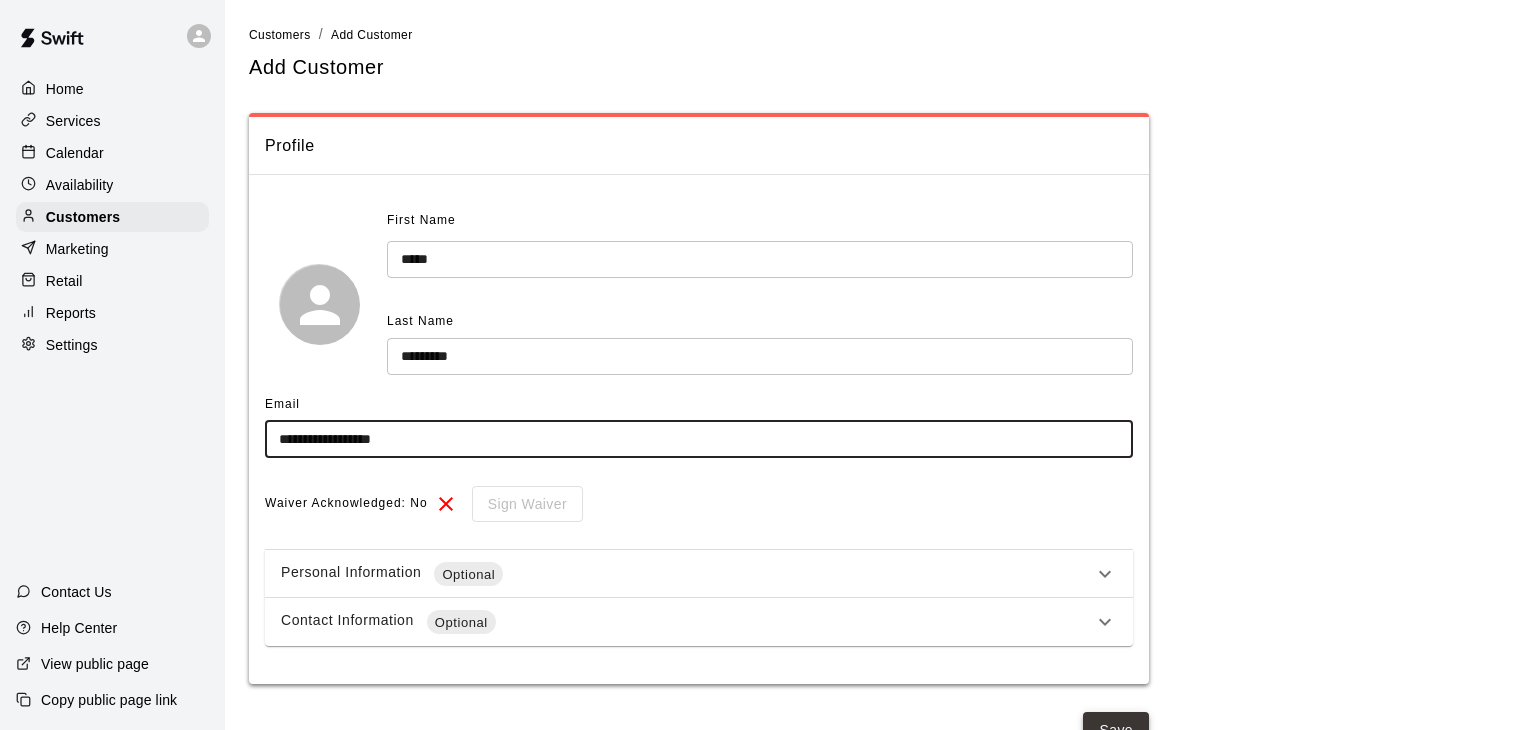 type on "**********" 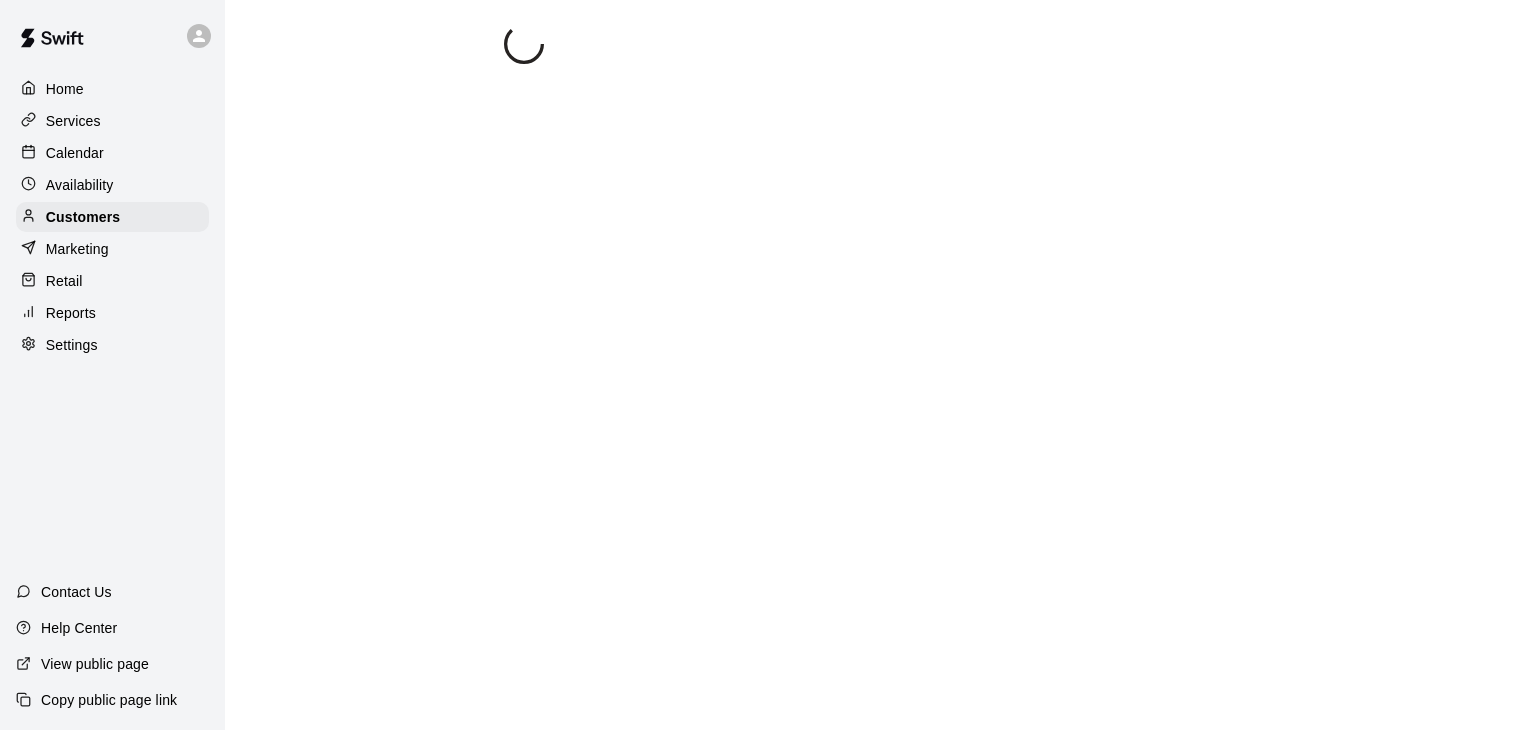 select on "**" 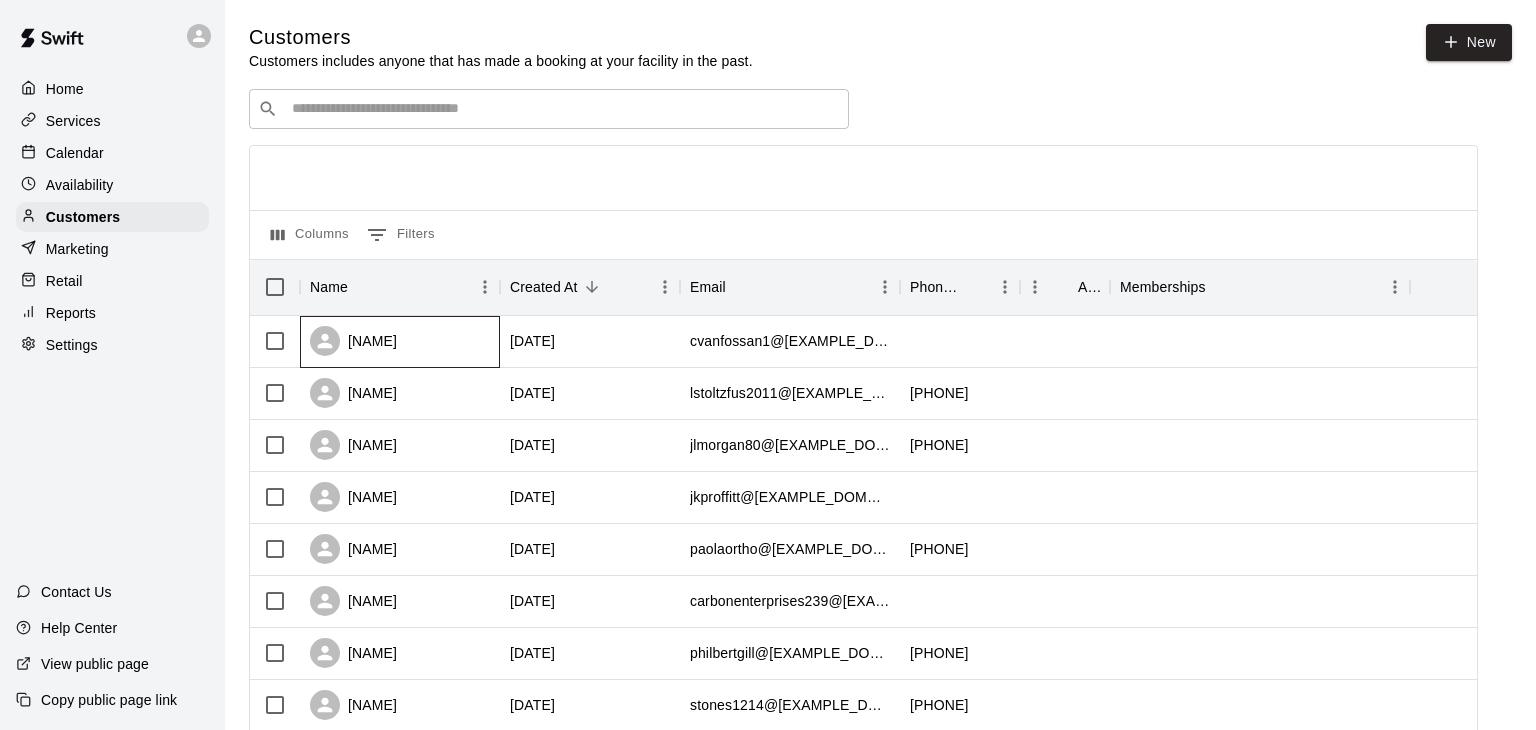 click on "[NAME]" at bounding box center (400, 342) 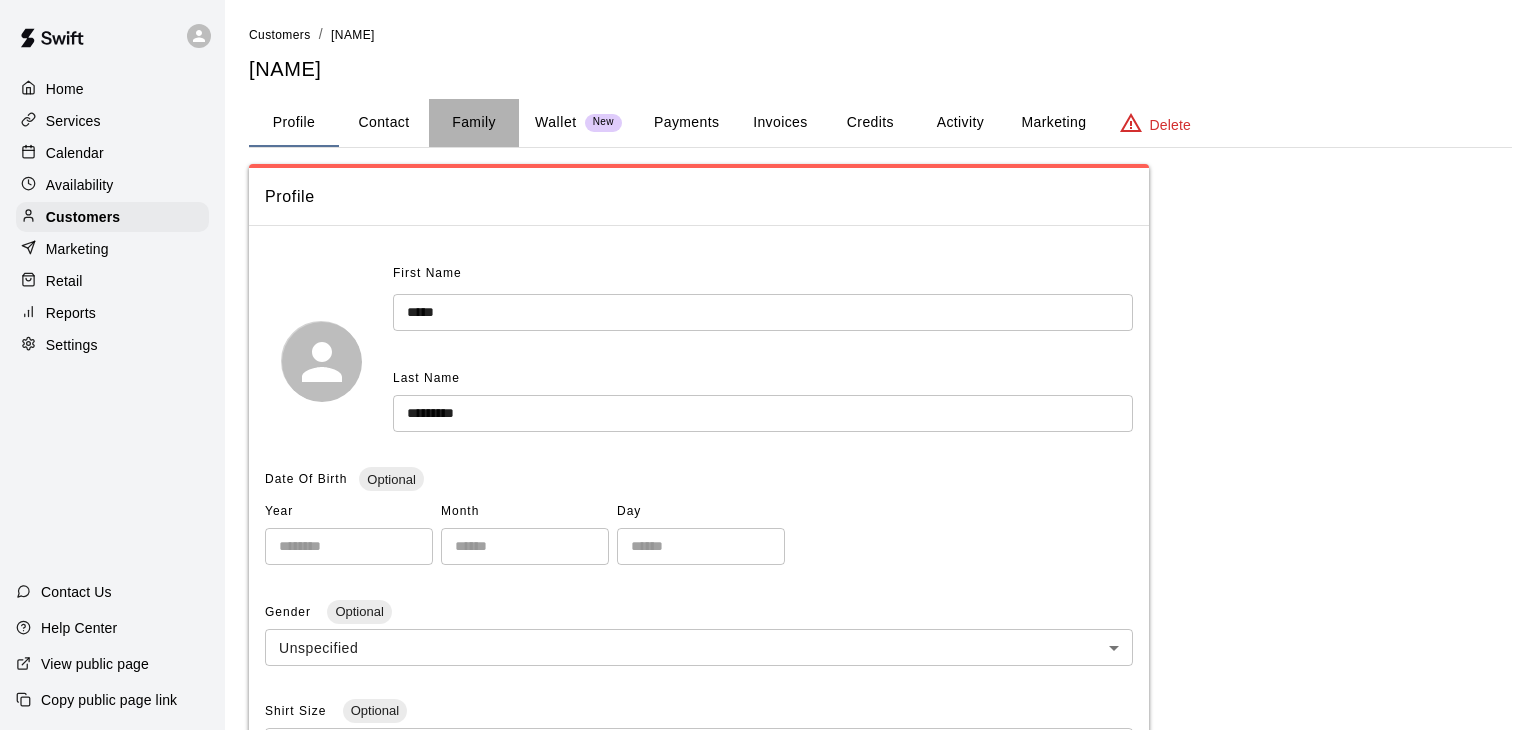 click on "Family" at bounding box center [474, 123] 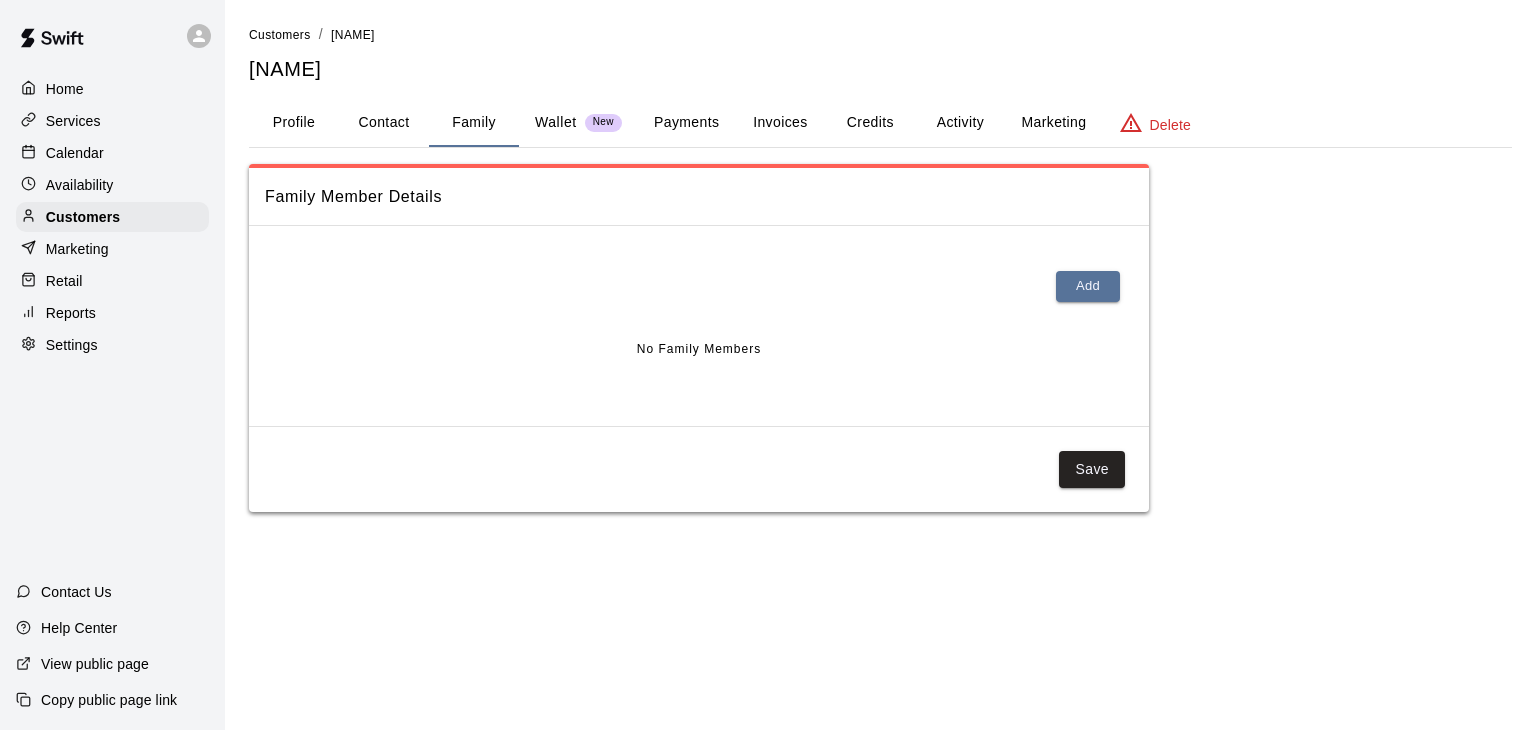 click on "Payments" at bounding box center [686, 123] 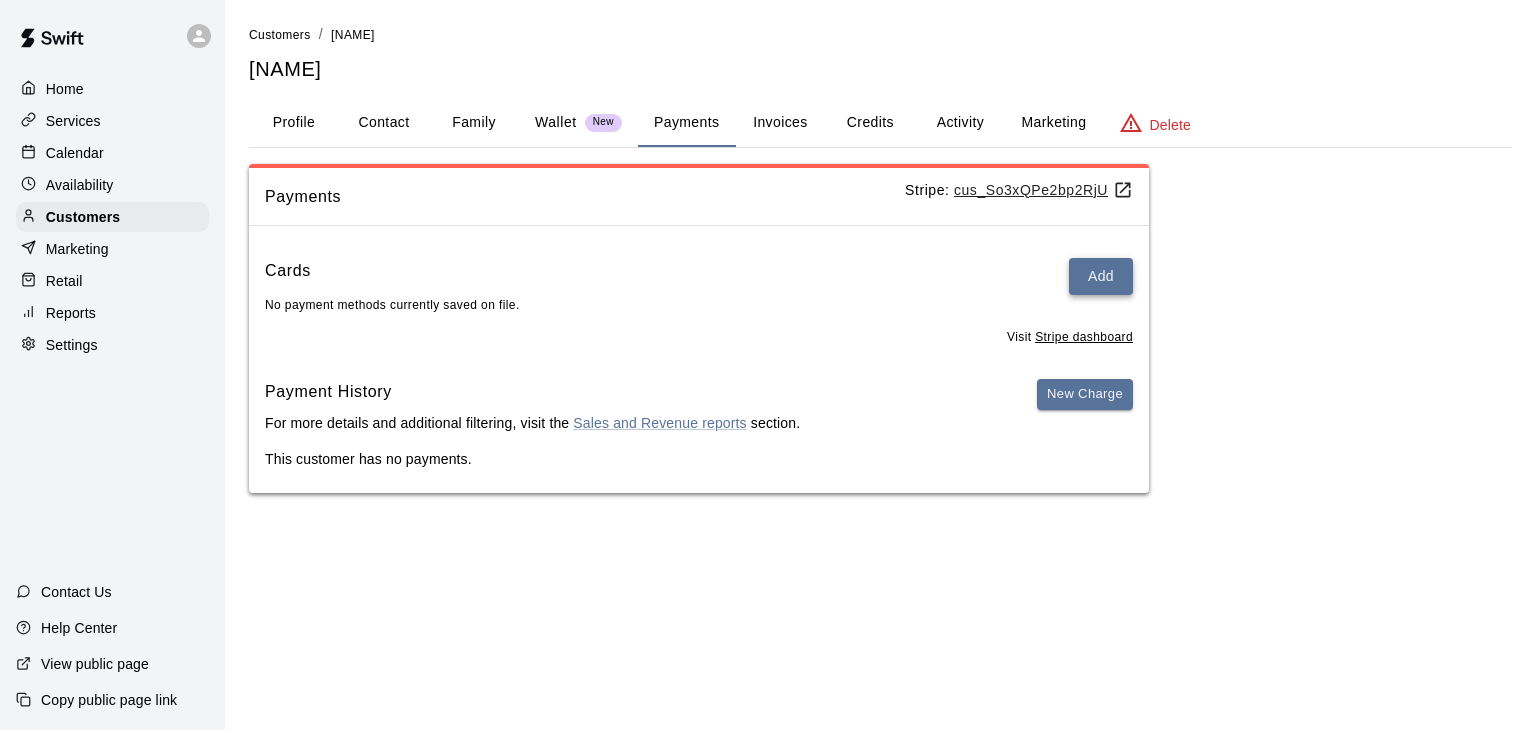 click on "Add" at bounding box center (1101, 276) 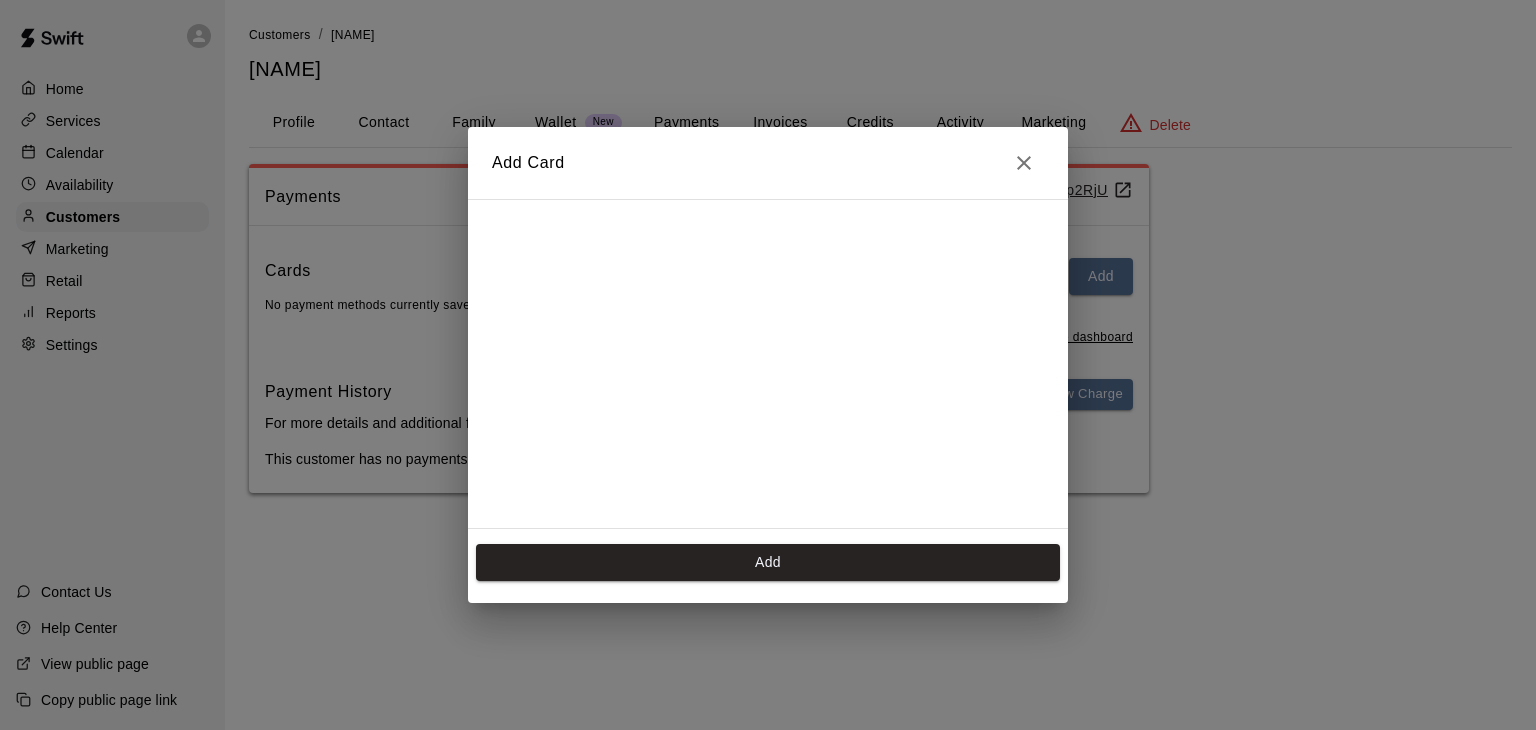scroll, scrollTop: 273, scrollLeft: 0, axis: vertical 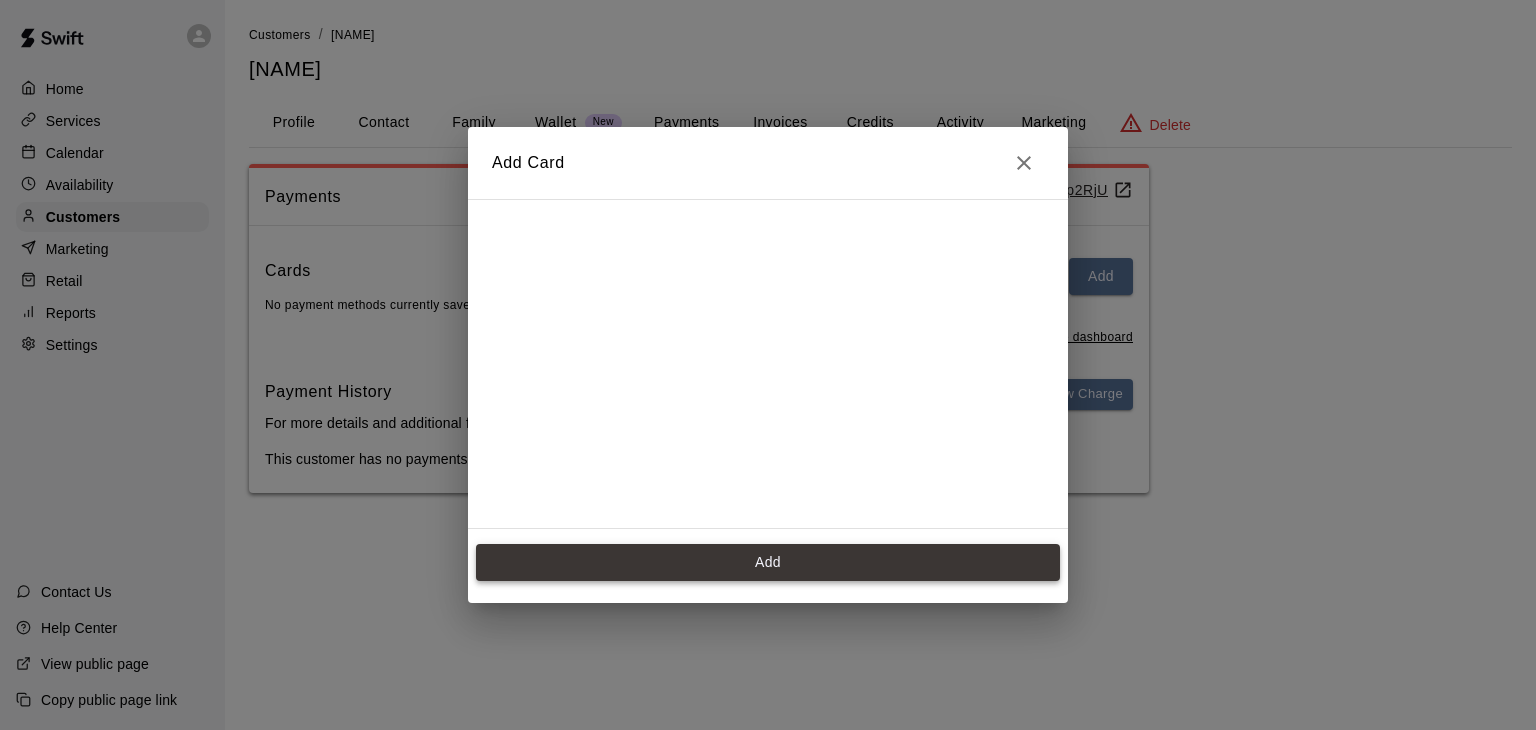 click on "Add" at bounding box center [768, 562] 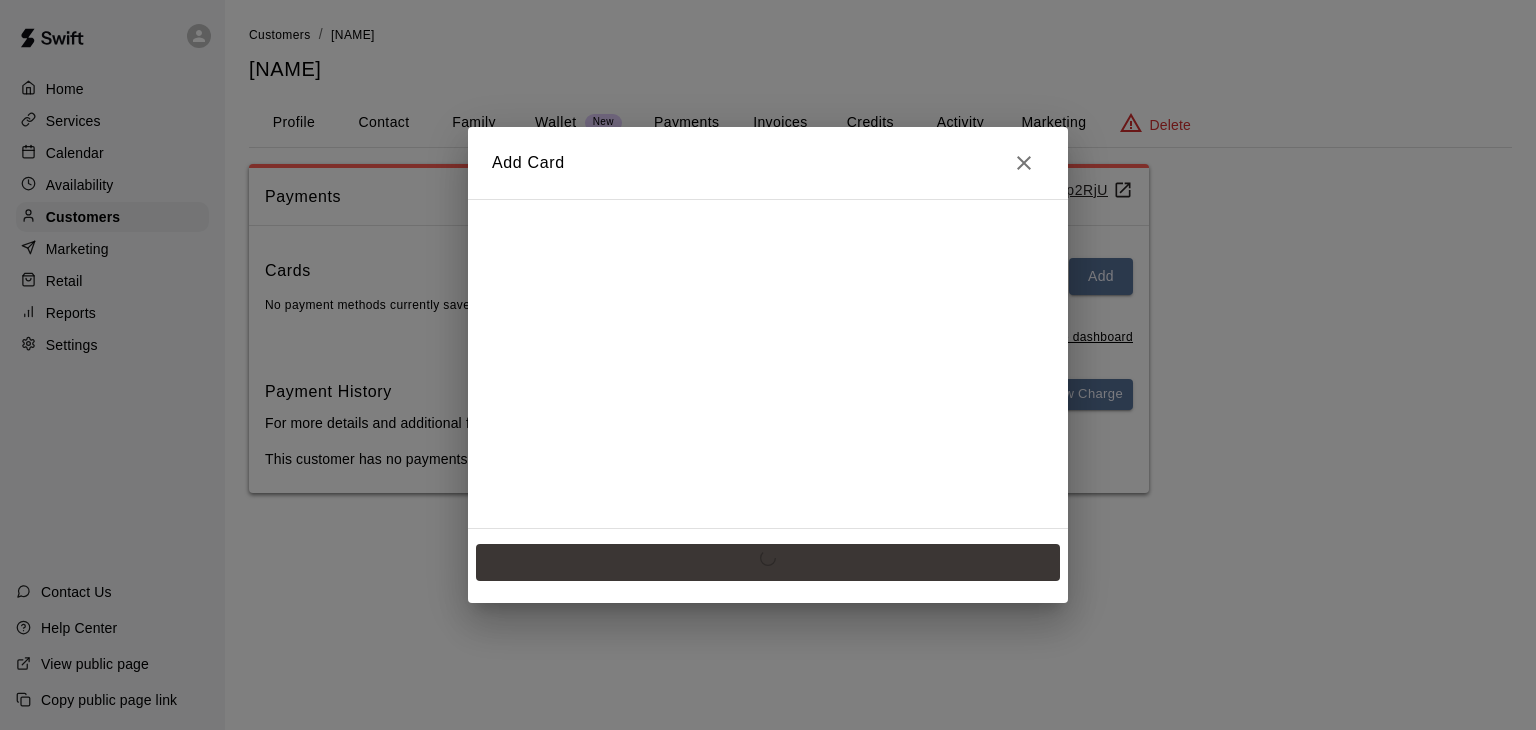 scroll, scrollTop: 0, scrollLeft: 0, axis: both 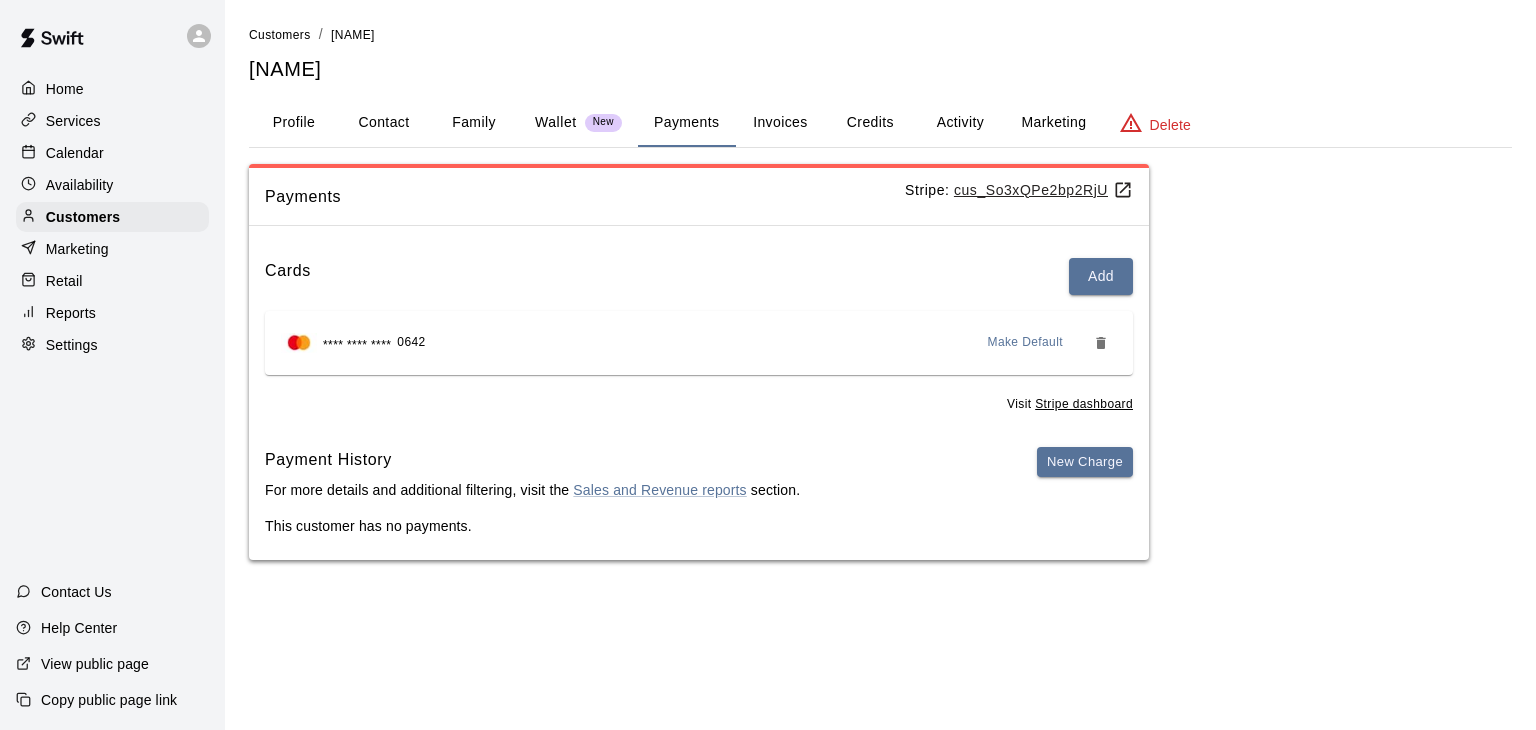 click on "Payments" at bounding box center [686, 123] 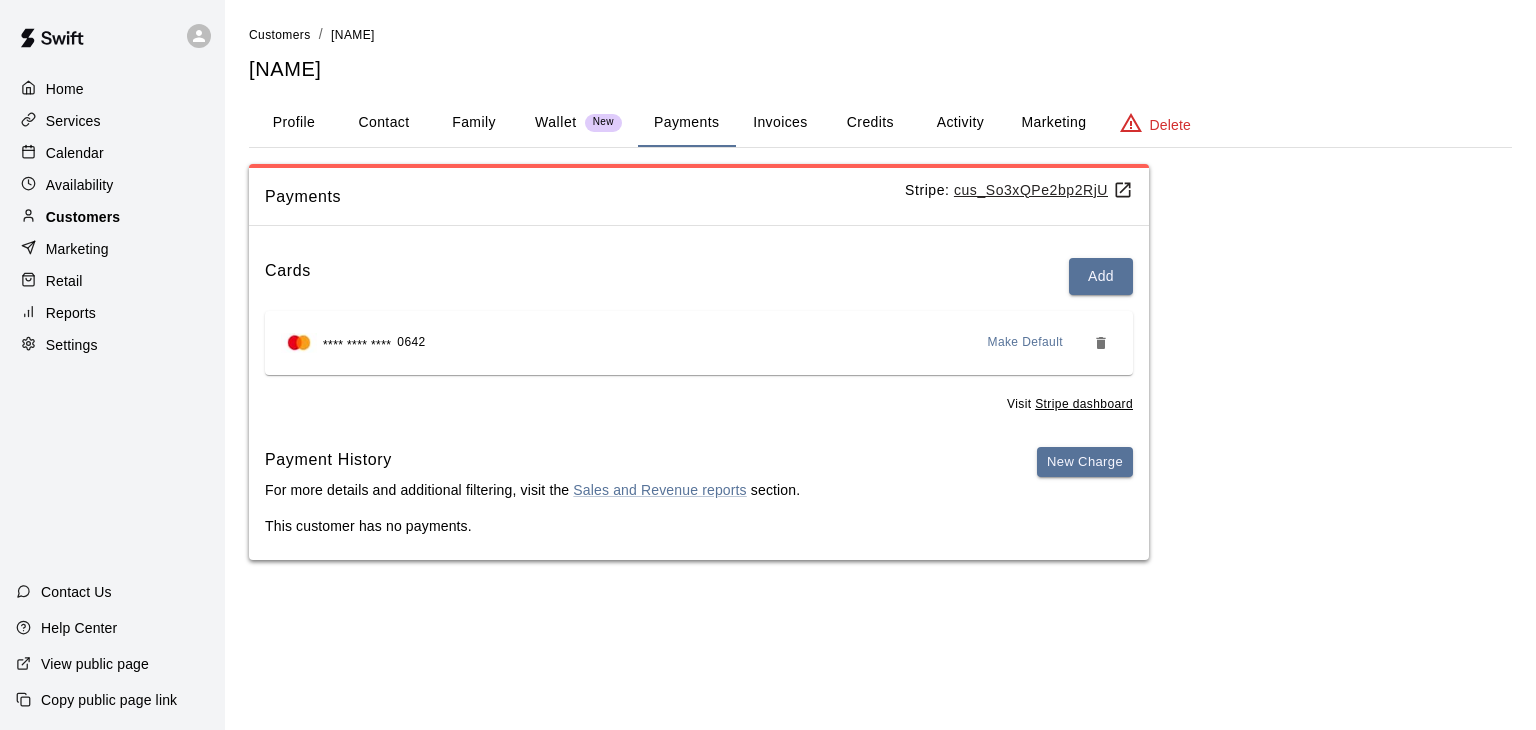 click on "Customers" at bounding box center (83, 217) 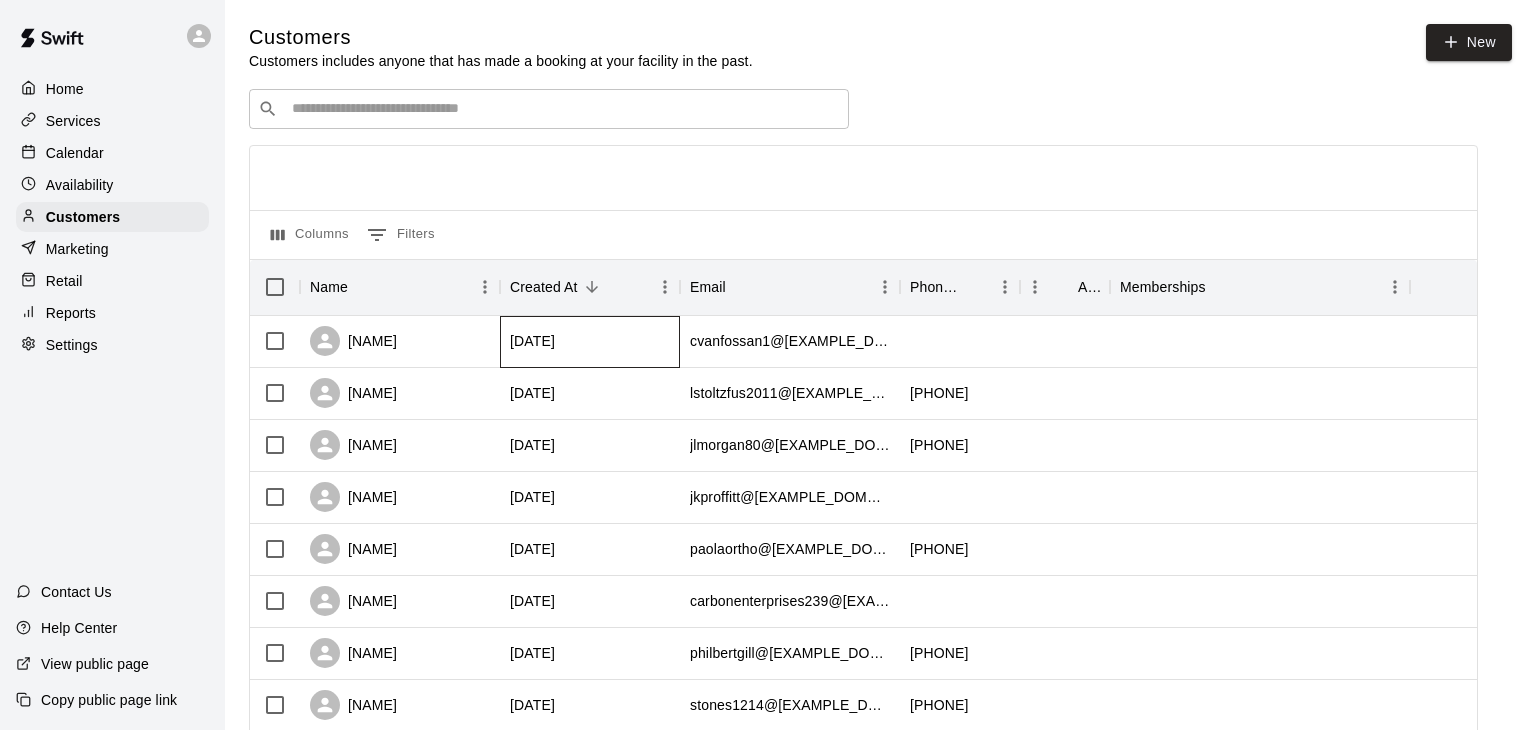 click on "[DATE]" at bounding box center (532, 341) 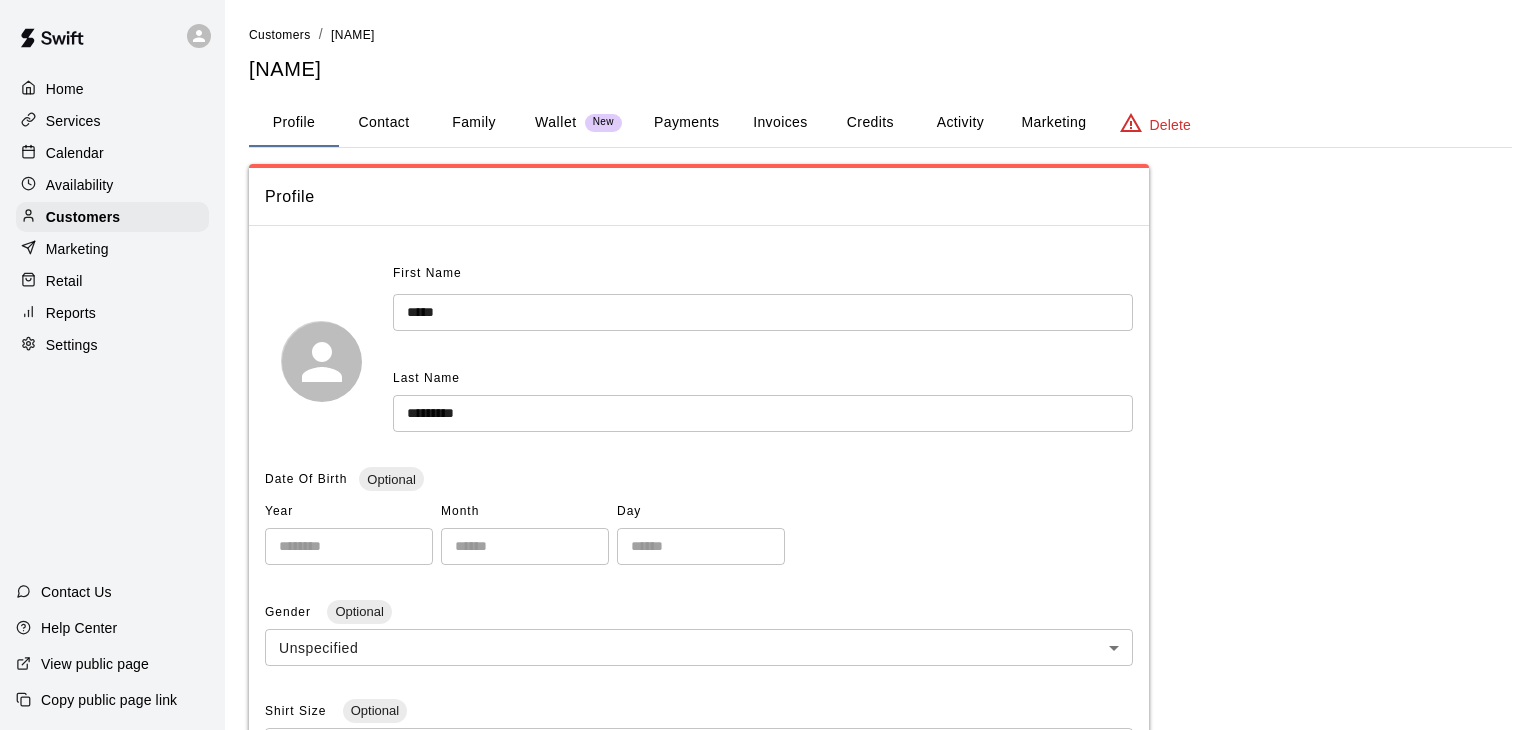 click on "Payments" at bounding box center [686, 123] 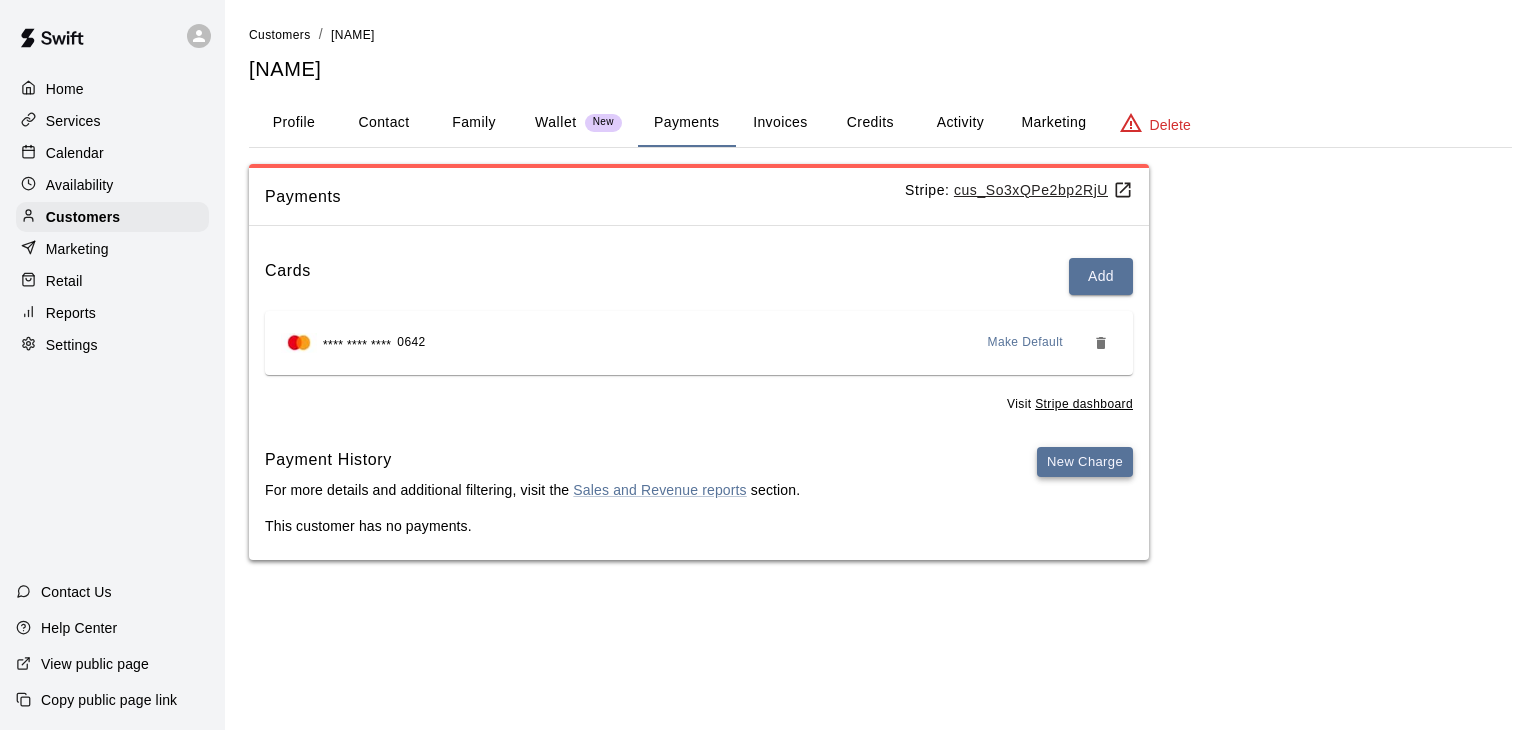 click on "New Charge" at bounding box center (1085, 462) 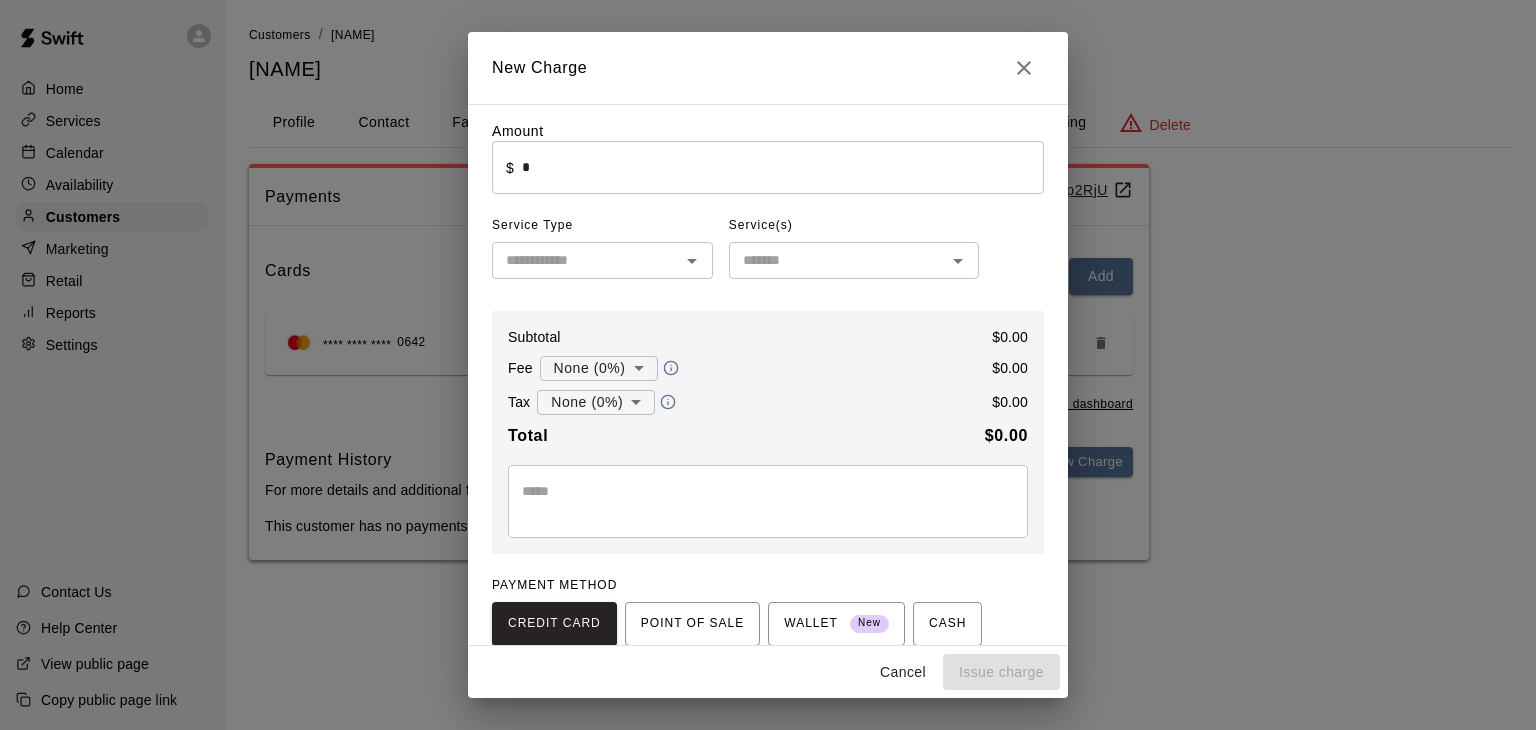 click on "*" at bounding box center [783, 167] 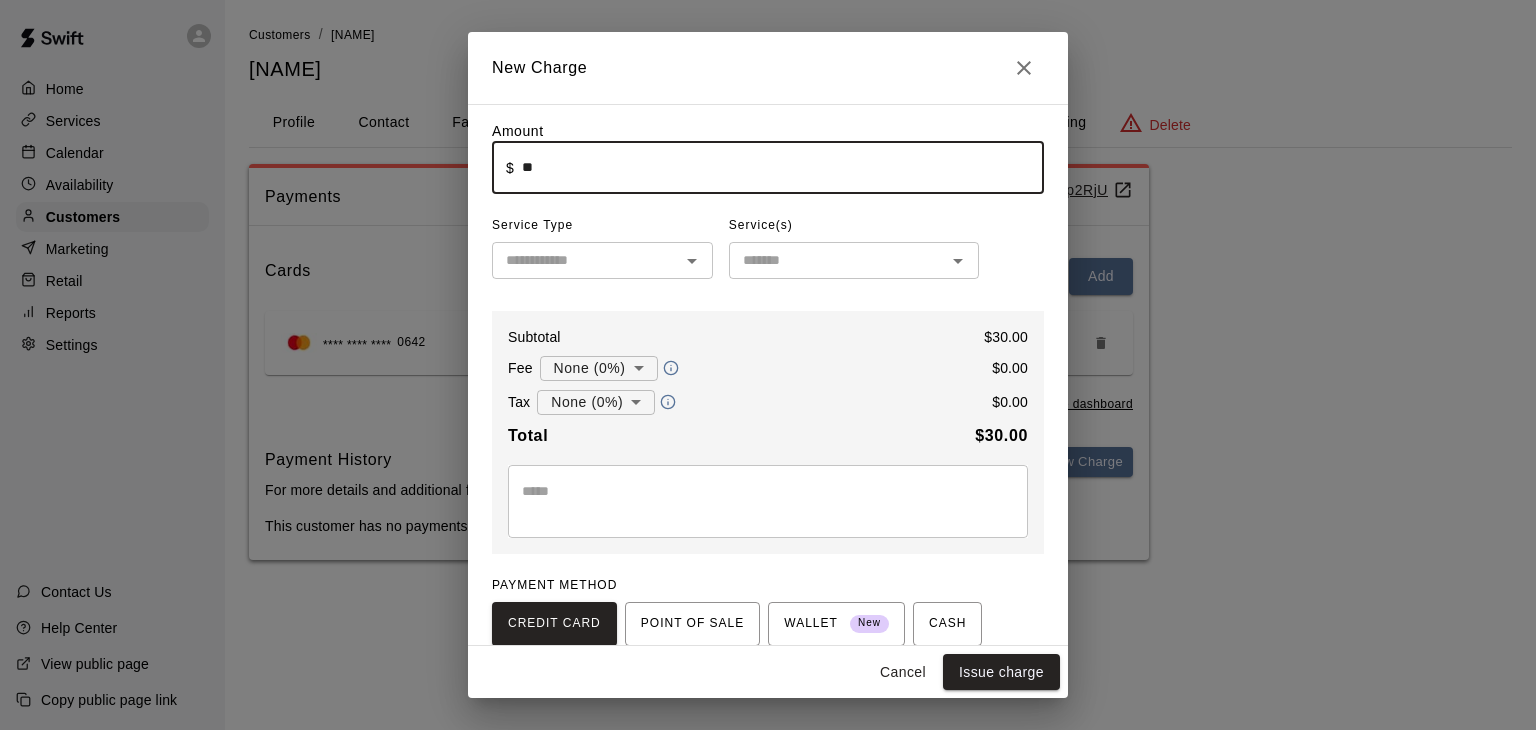 click at bounding box center (586, 260) 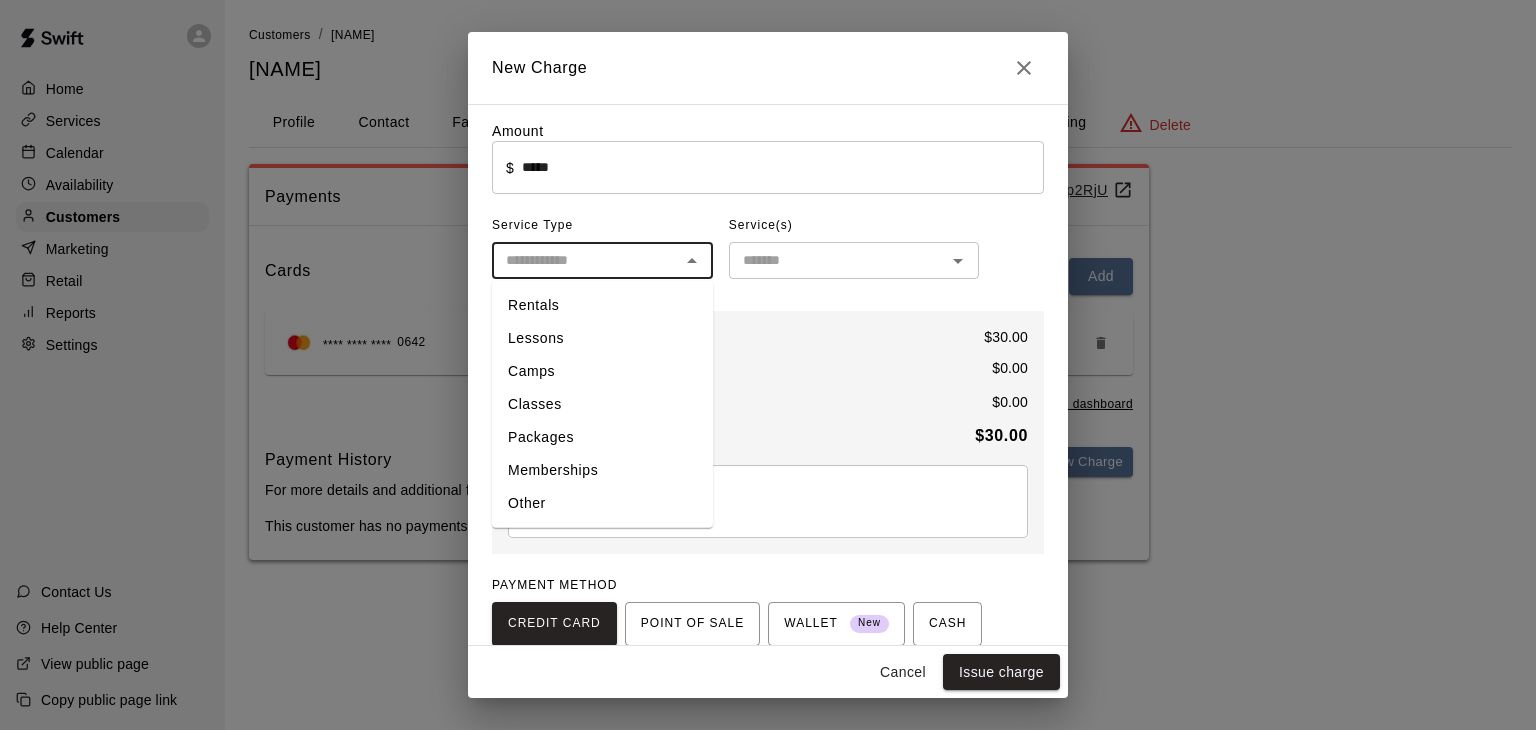click on "Rentals" at bounding box center [602, 305] 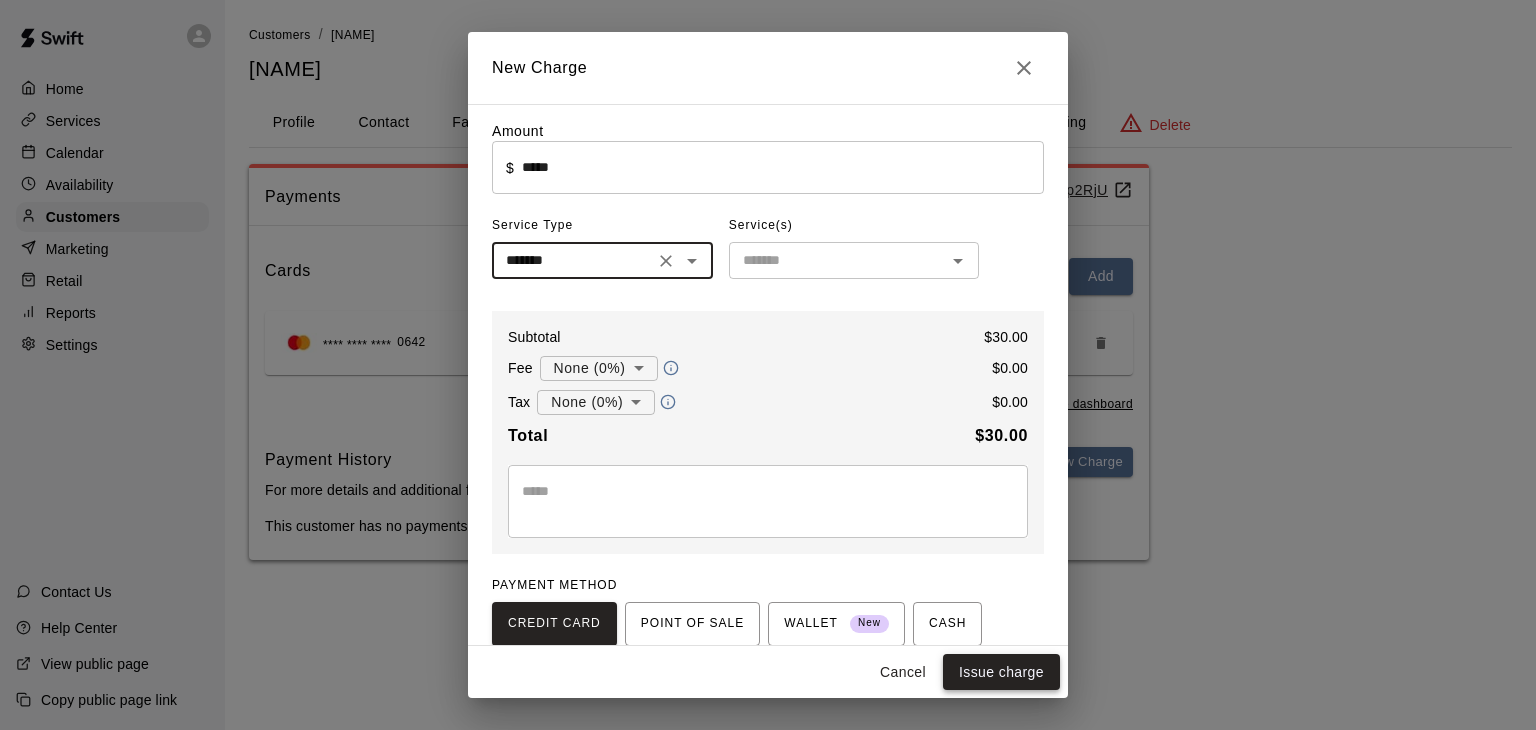click on "Issue charge" at bounding box center (1001, 672) 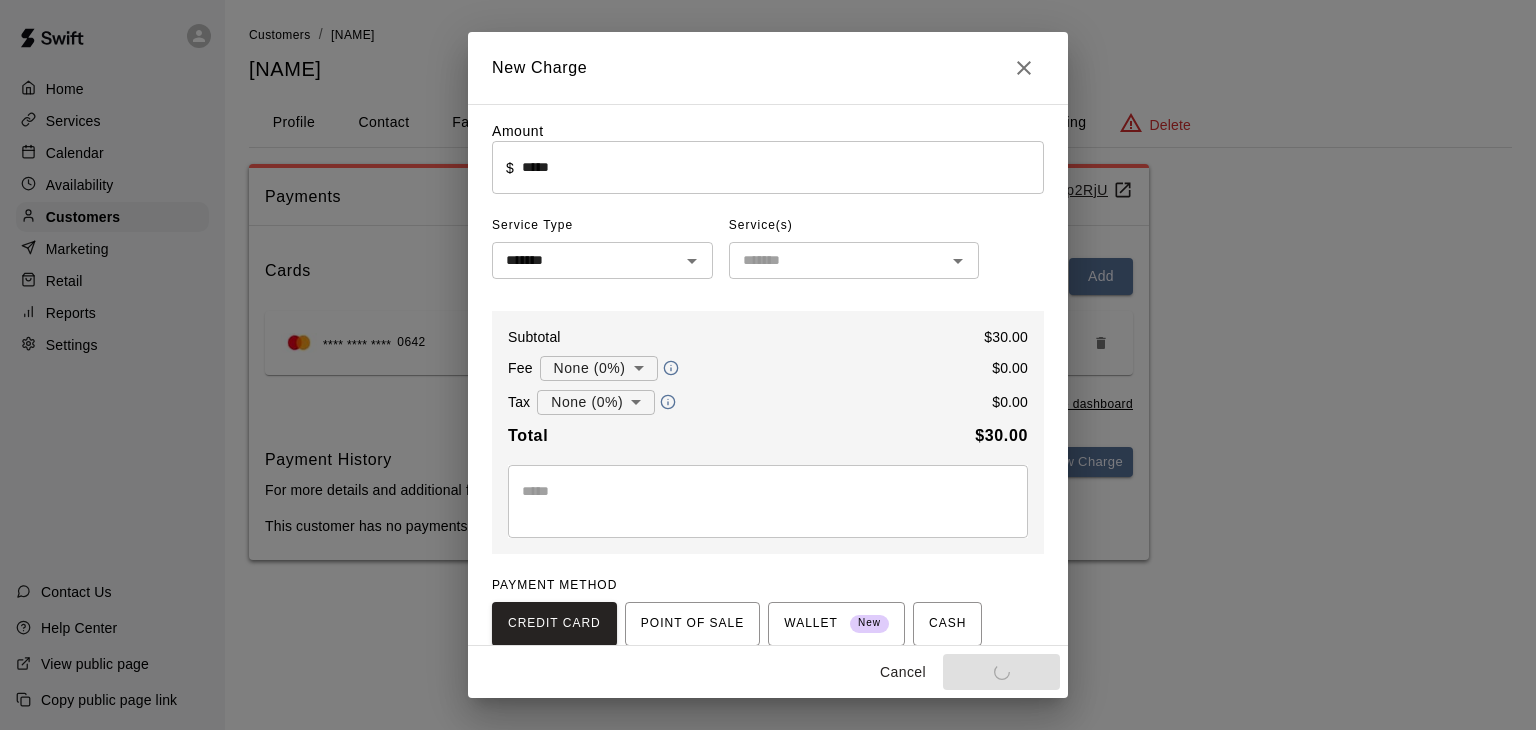 type on "*" 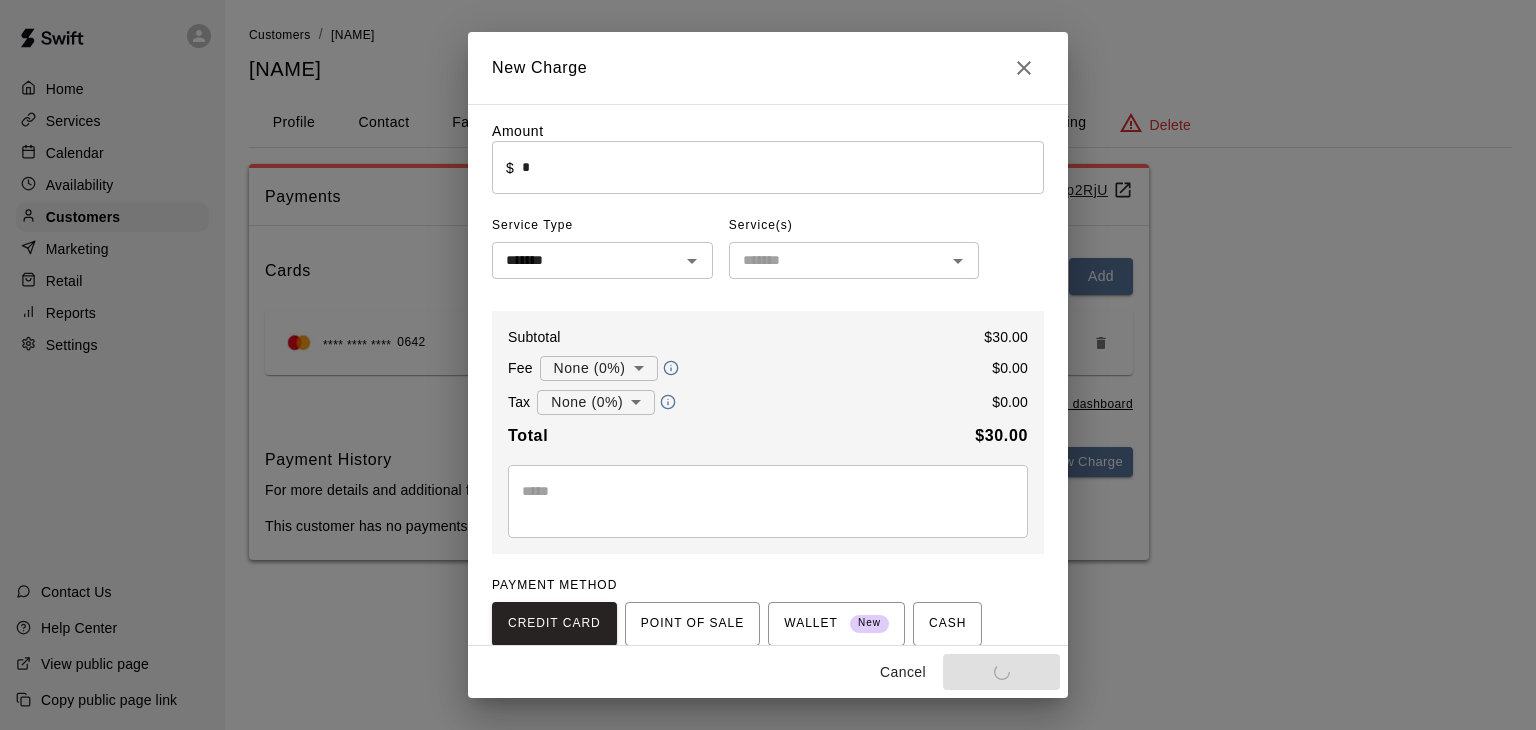 type 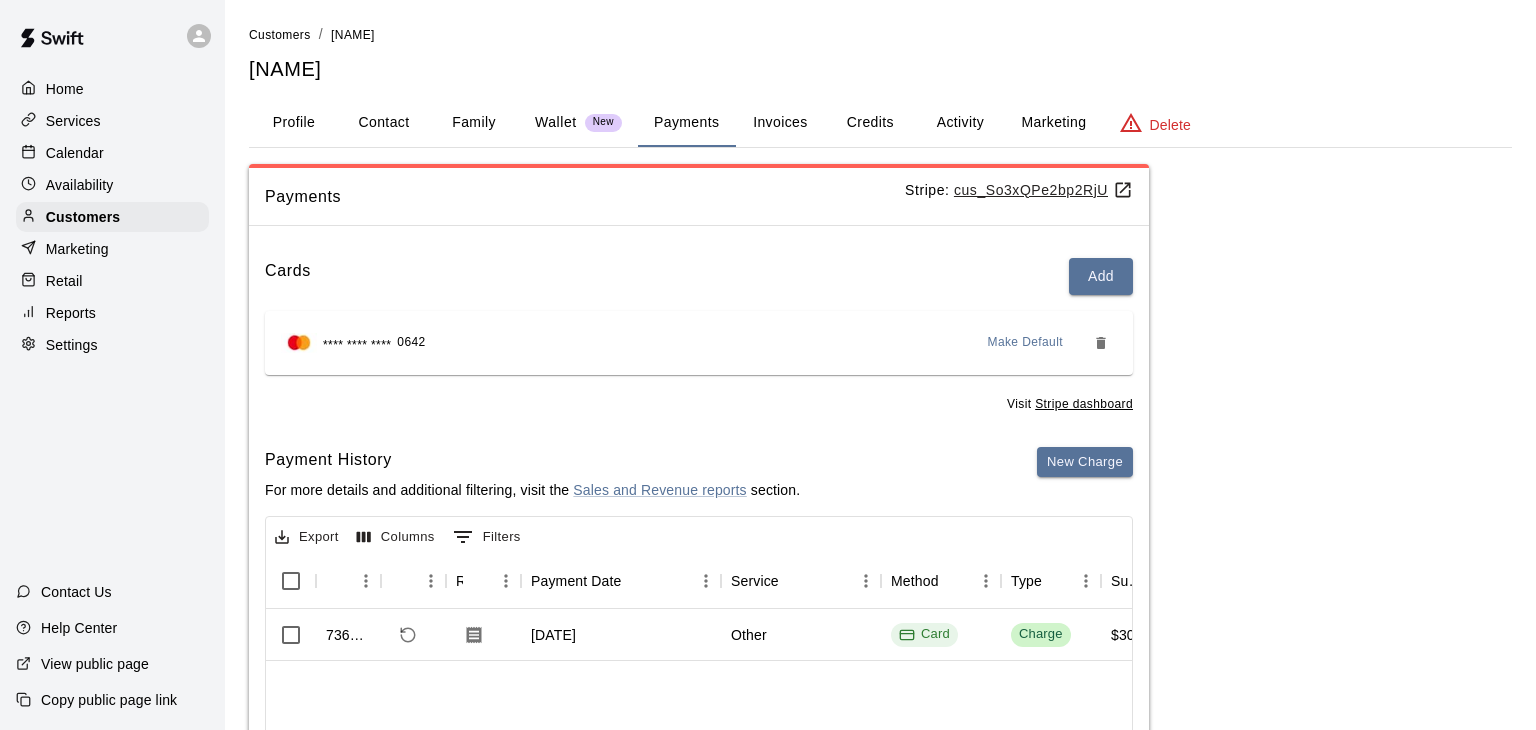 click on "Calendar" at bounding box center [75, 153] 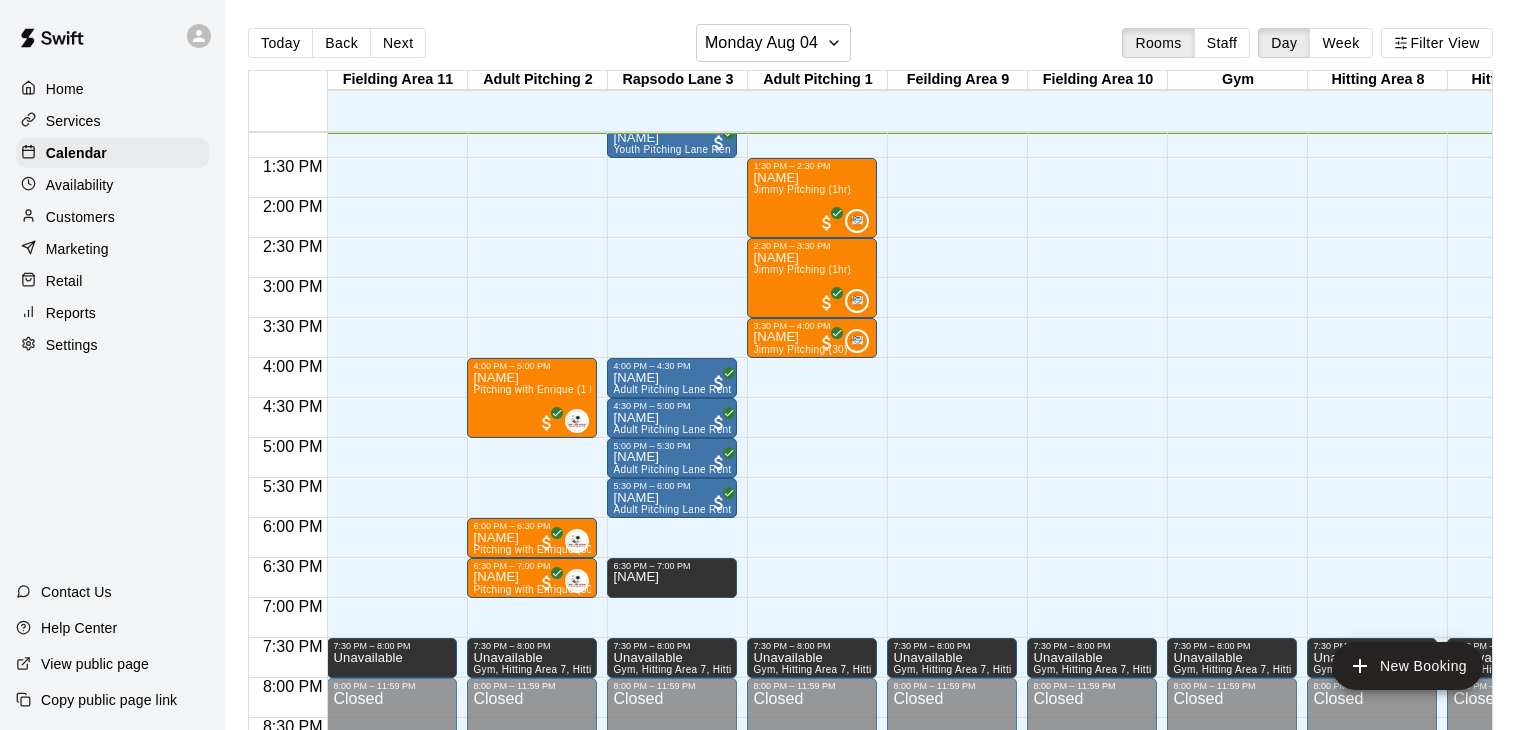scroll, scrollTop: 1055, scrollLeft: 226, axis: both 